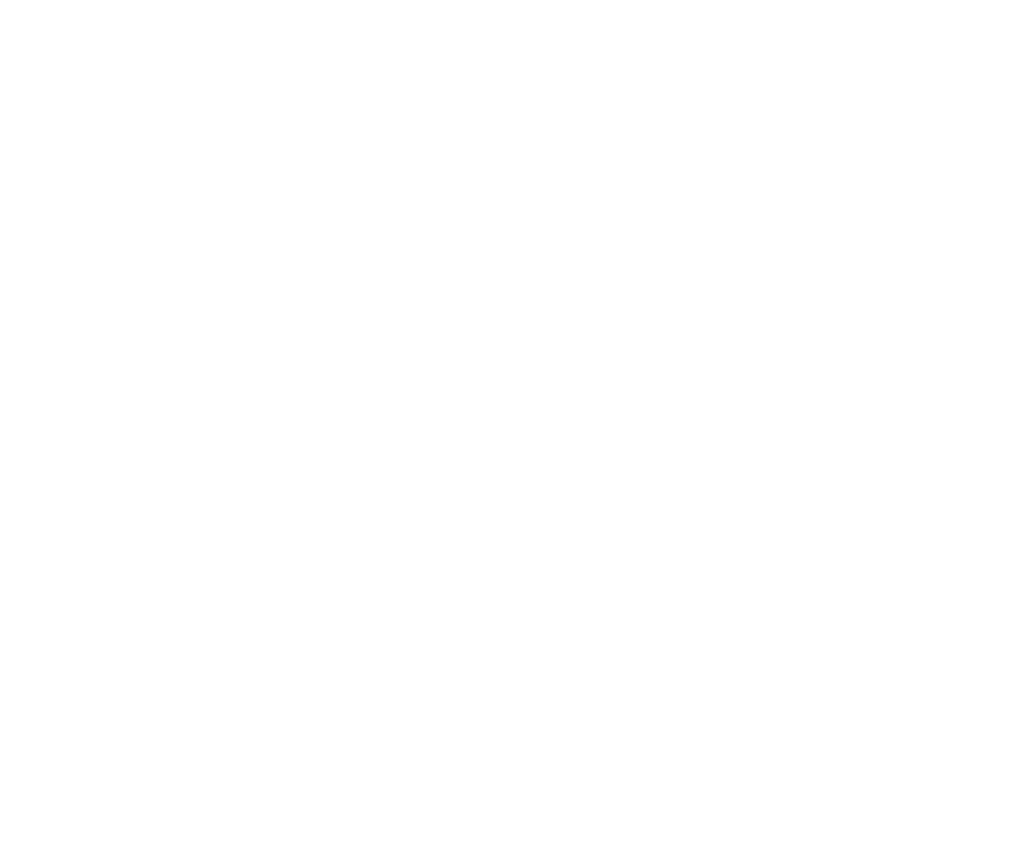 scroll, scrollTop: 0, scrollLeft: 0, axis: both 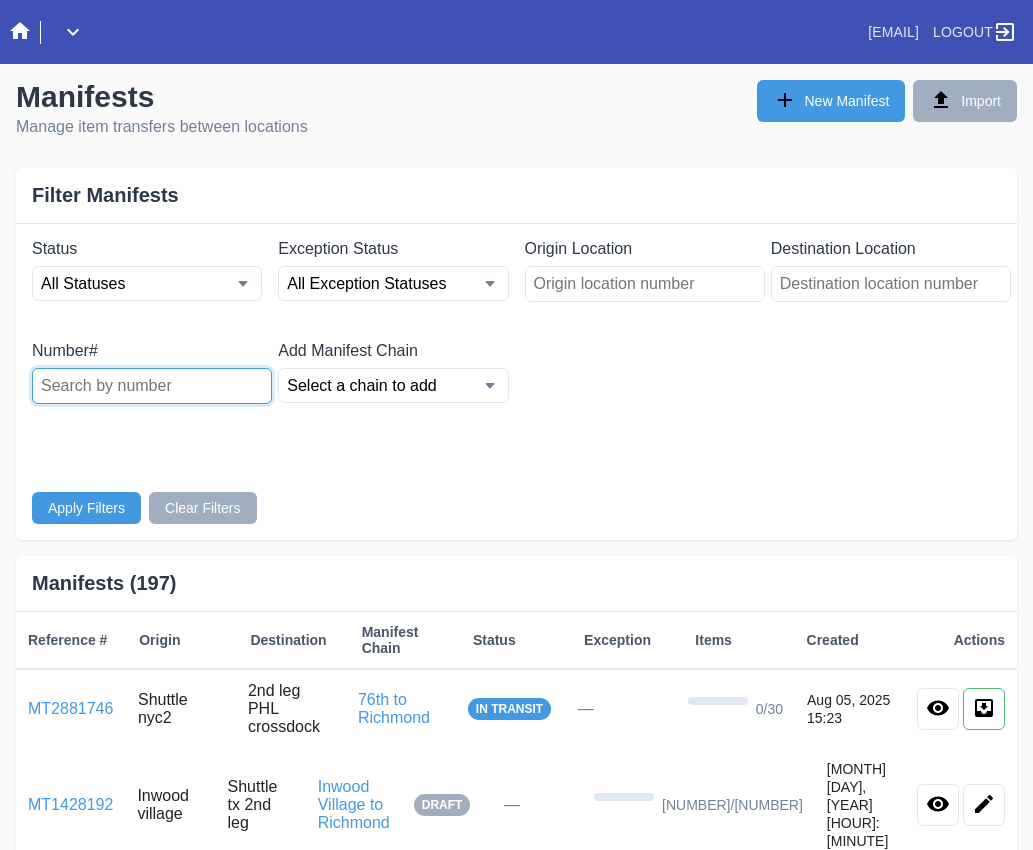 click at bounding box center [152, 386] 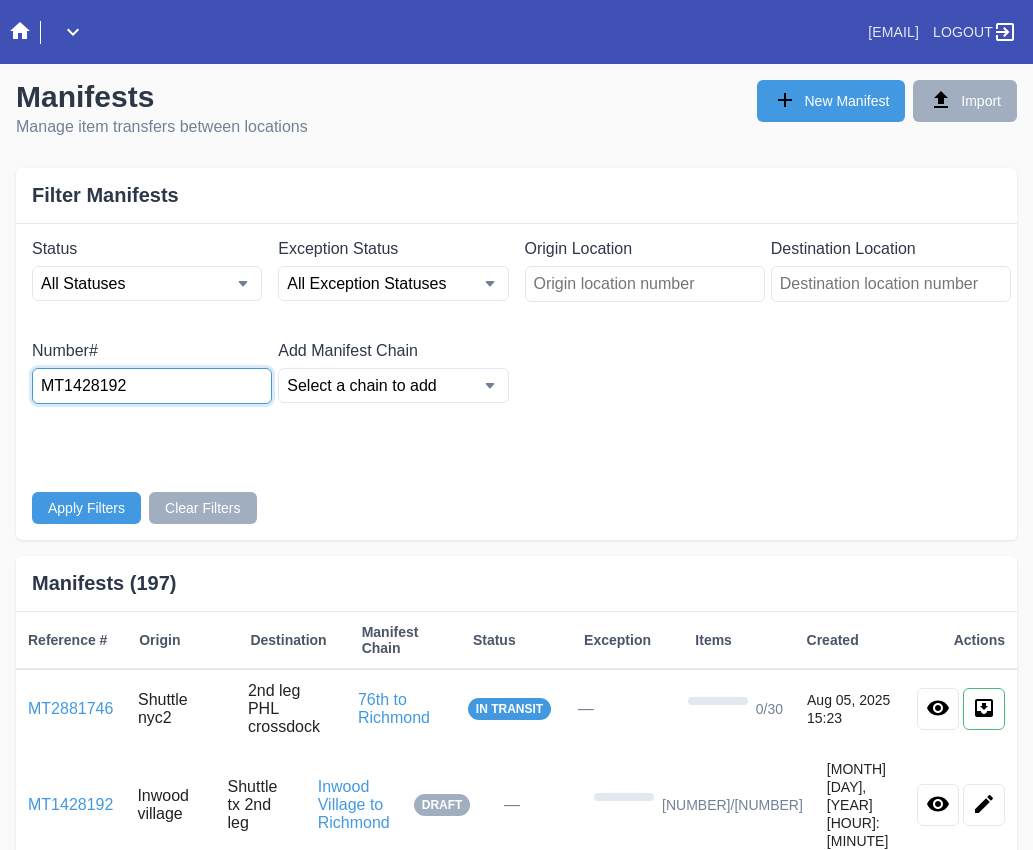 type on "MT1428192" 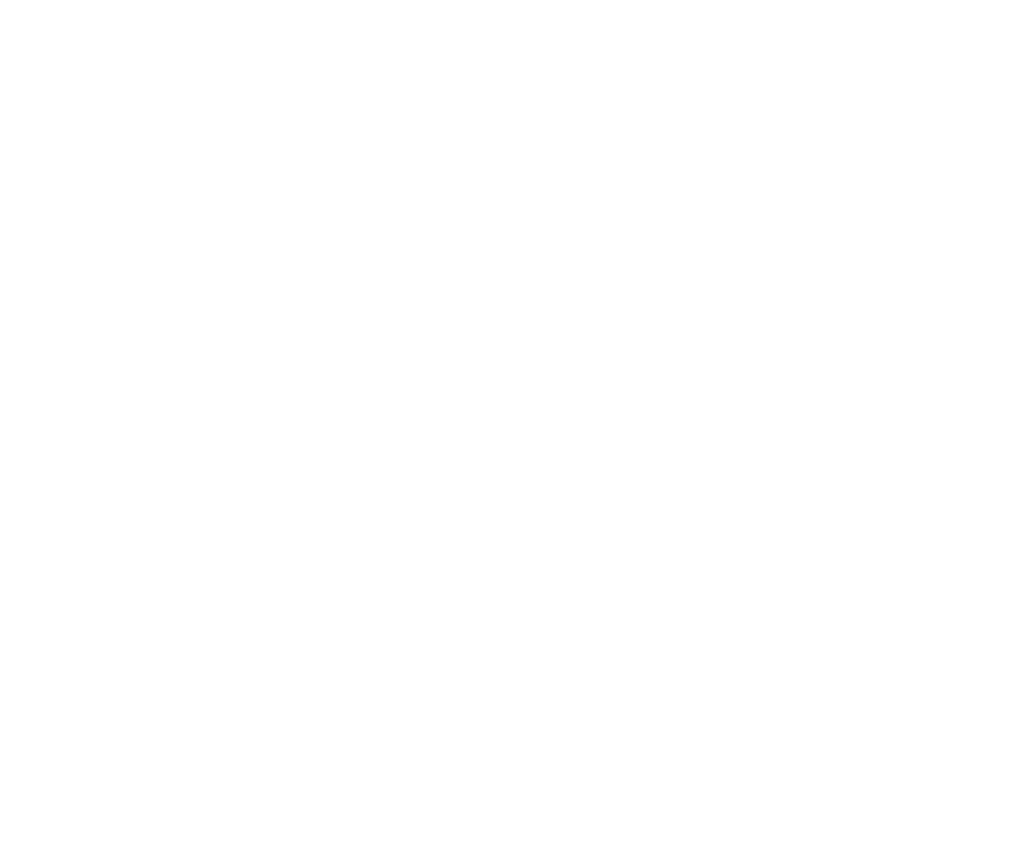 scroll, scrollTop: 0, scrollLeft: 0, axis: both 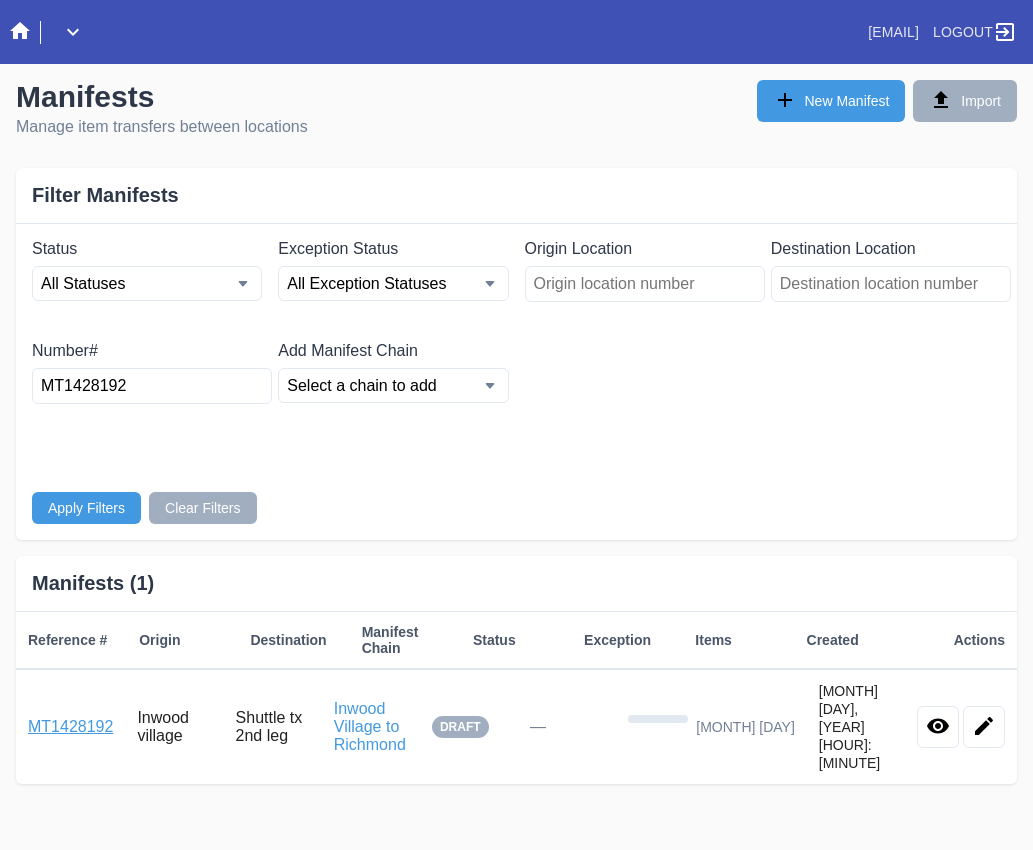 click on "MT1428192" at bounding box center [70, 726] 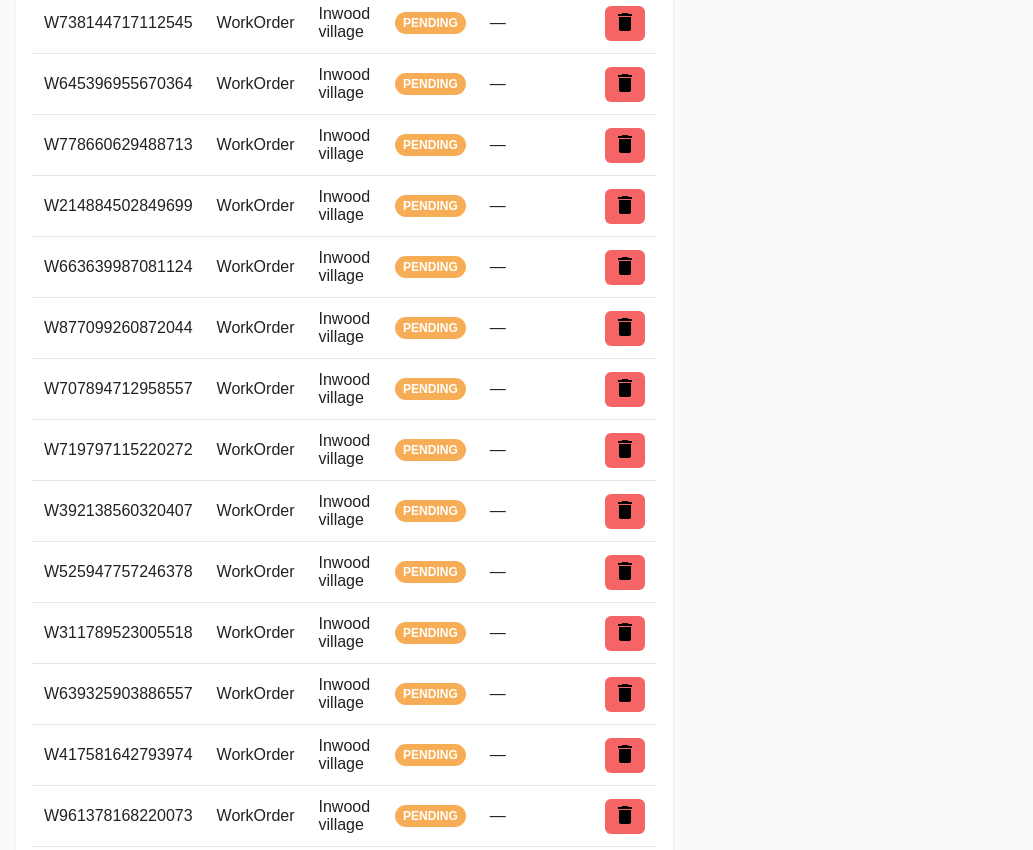 scroll, scrollTop: 1551, scrollLeft: 0, axis: vertical 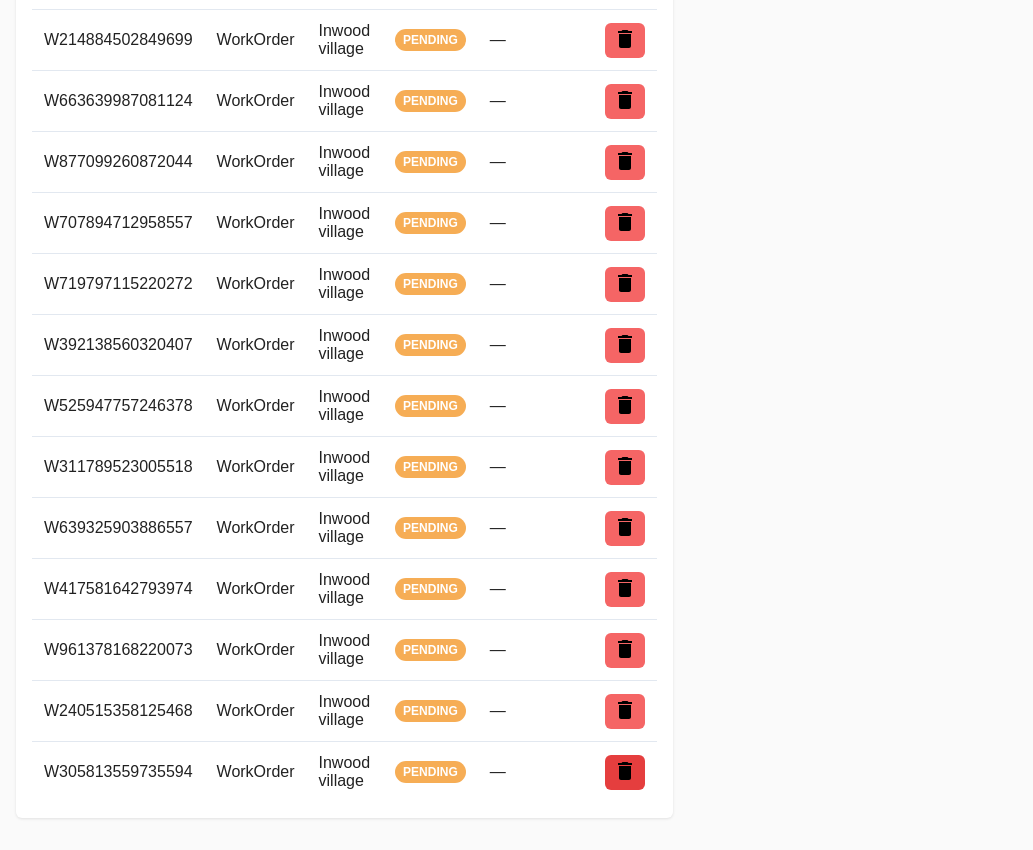 click 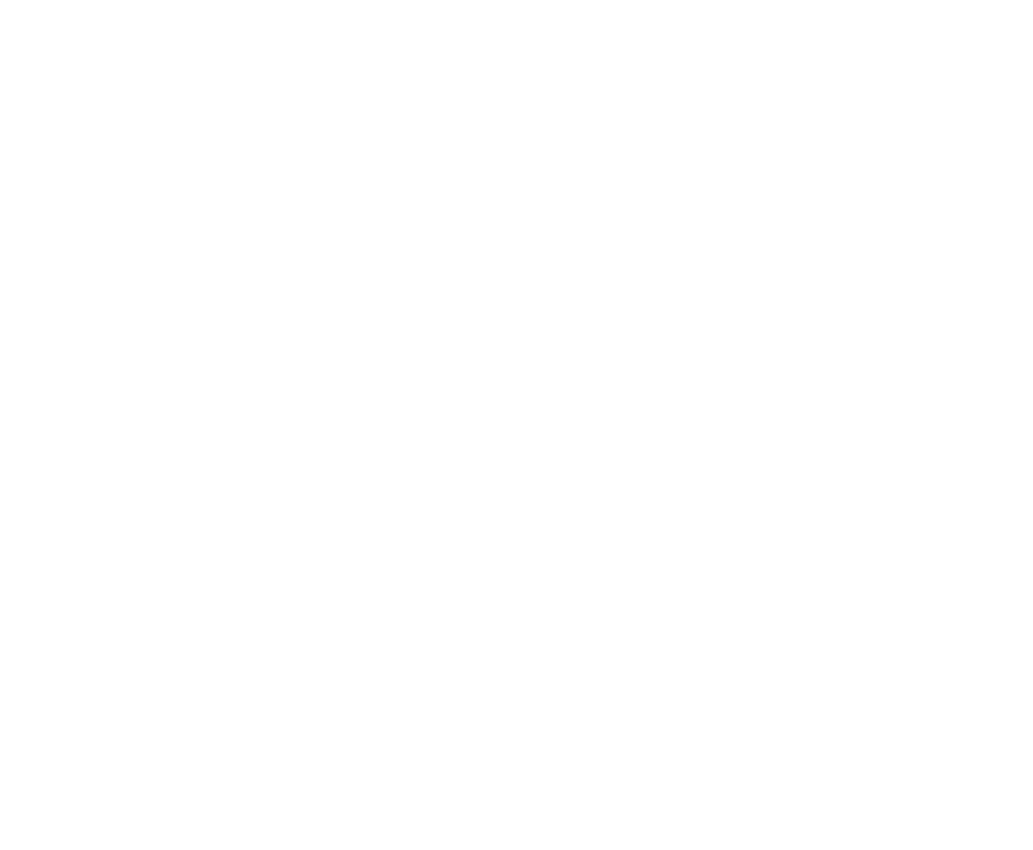 scroll, scrollTop: 0, scrollLeft: 0, axis: both 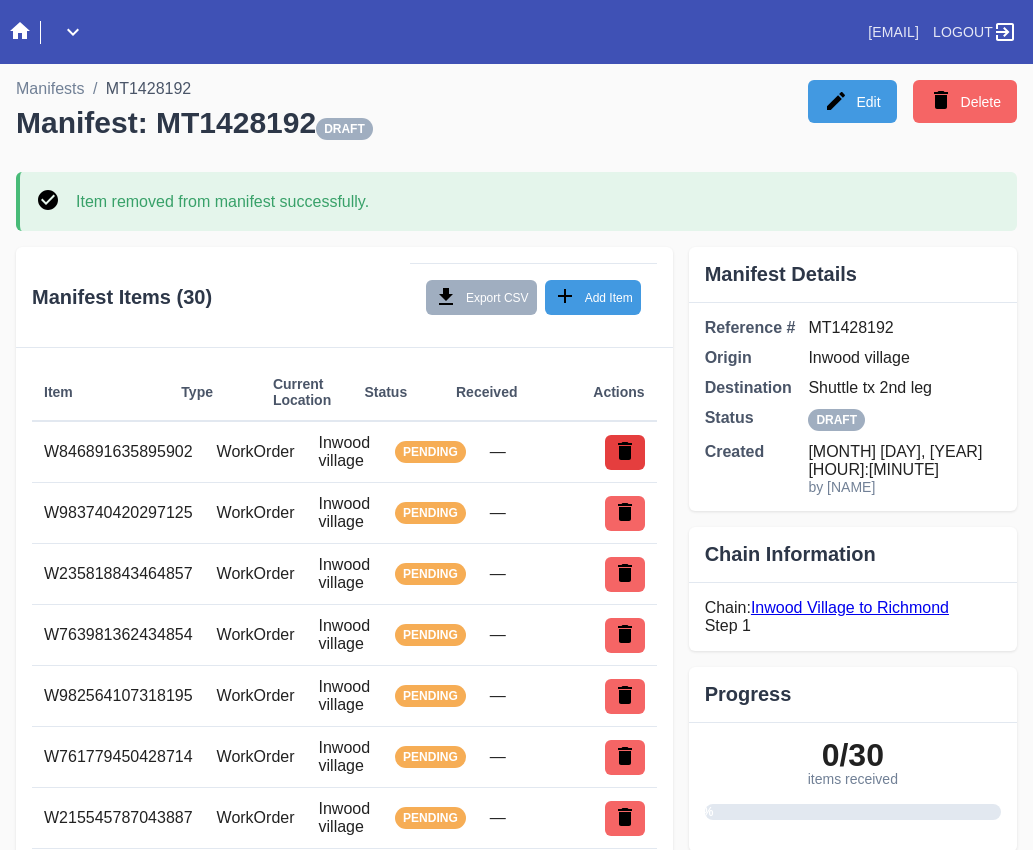 click 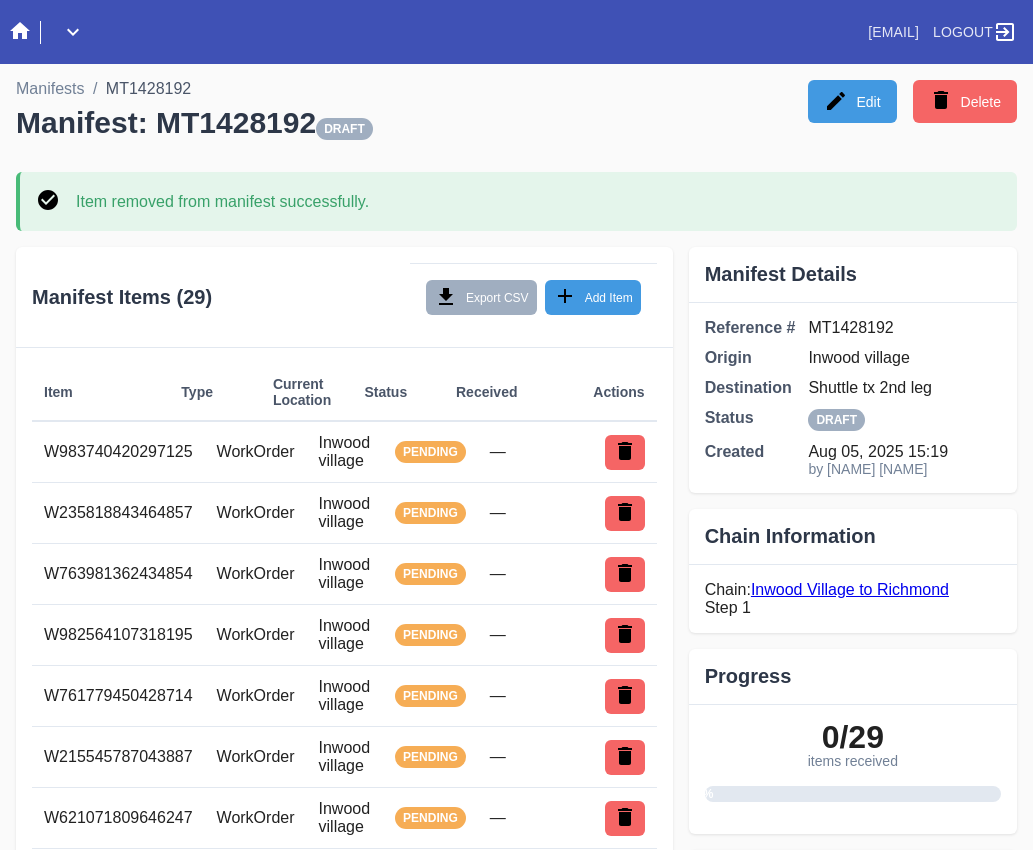 scroll, scrollTop: 0, scrollLeft: 0, axis: both 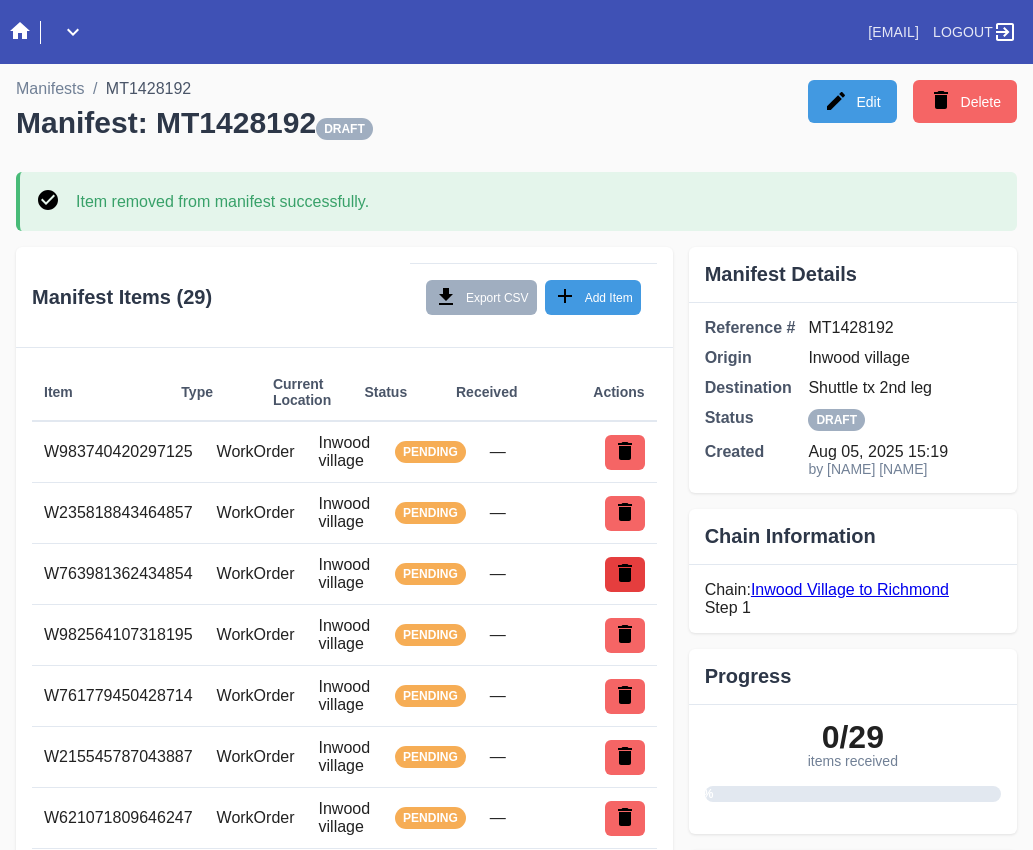 click 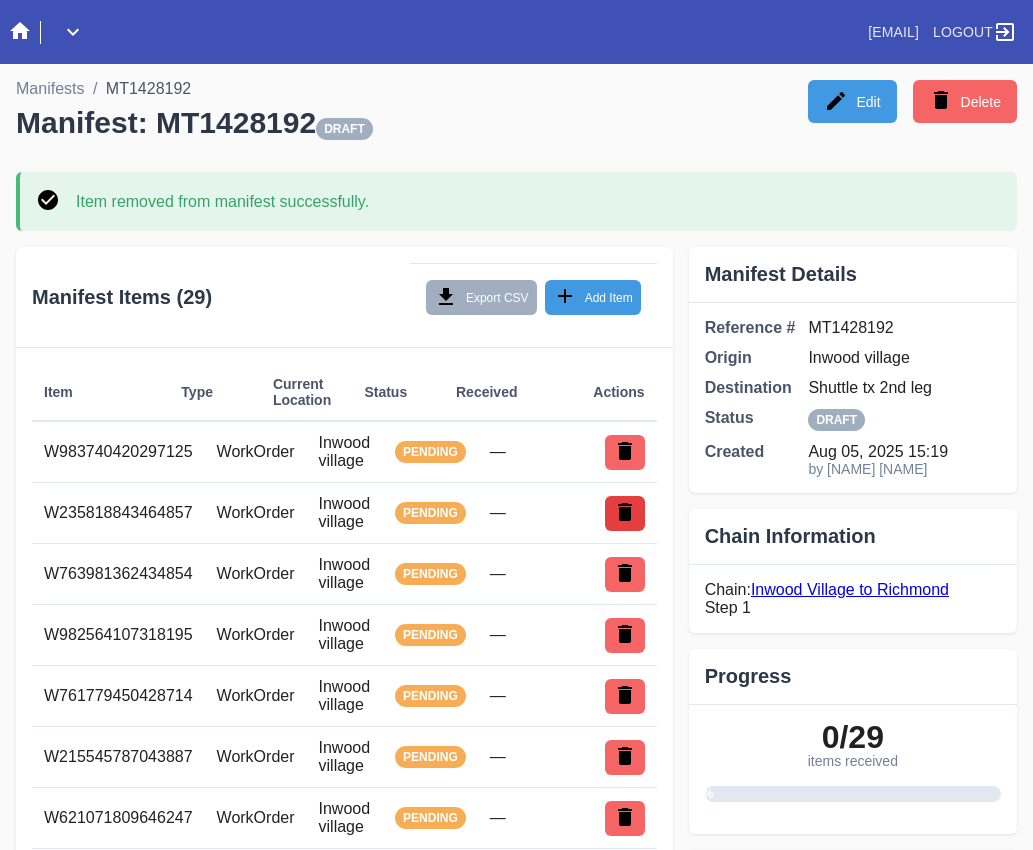 click 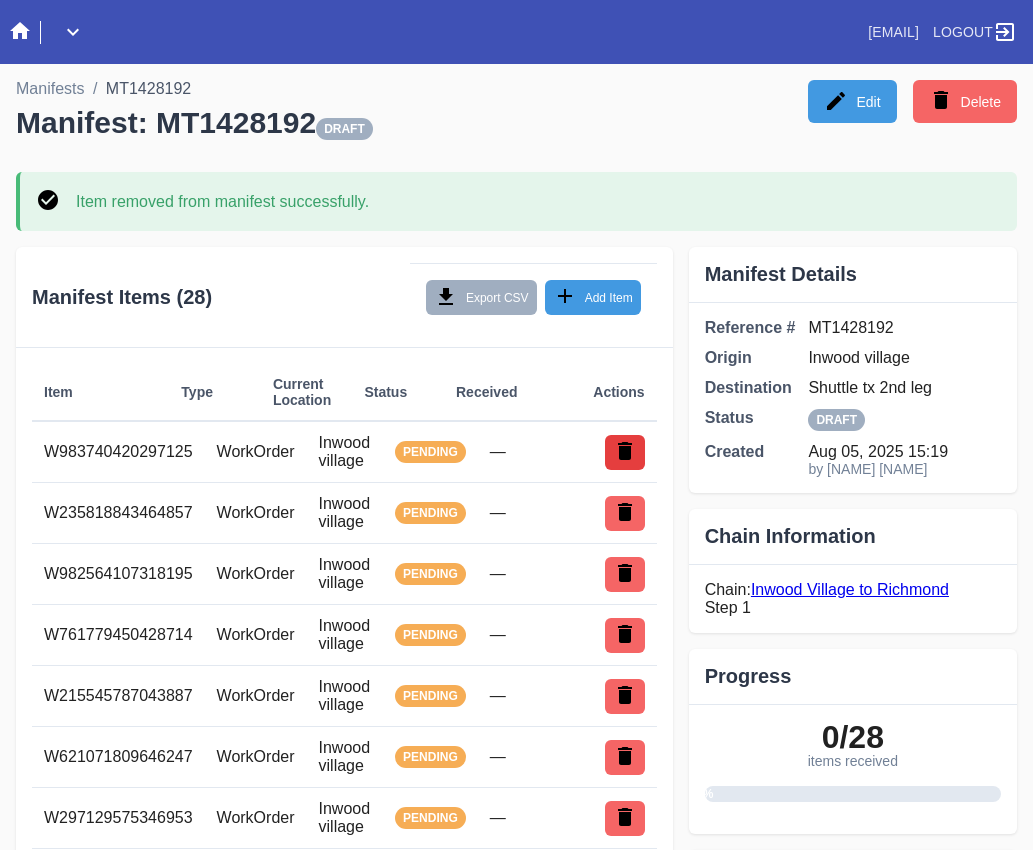 scroll, scrollTop: 0, scrollLeft: 0, axis: both 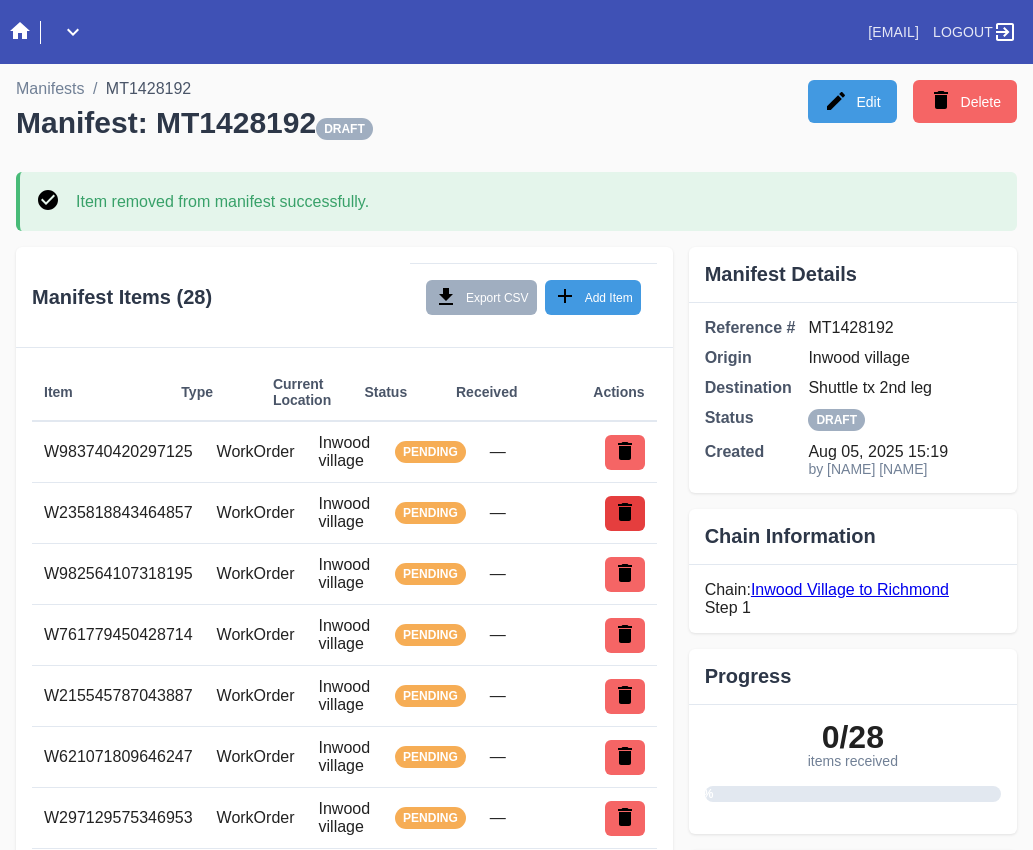 click 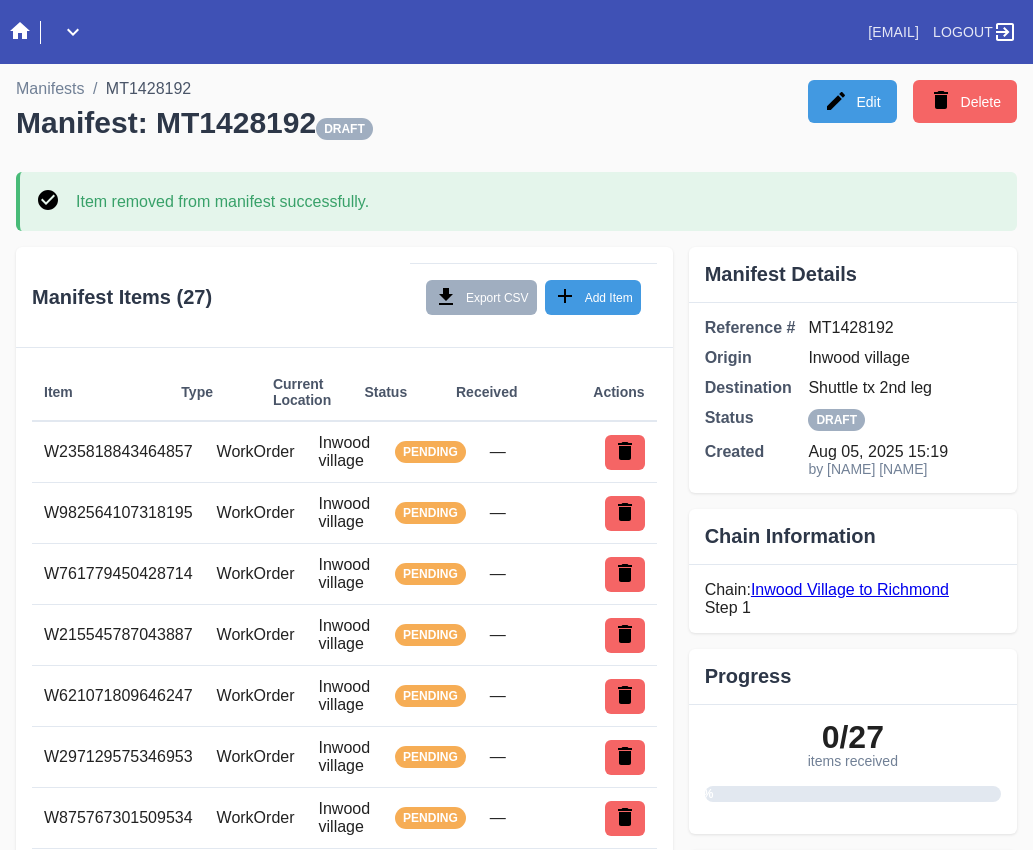 scroll, scrollTop: 0, scrollLeft: 0, axis: both 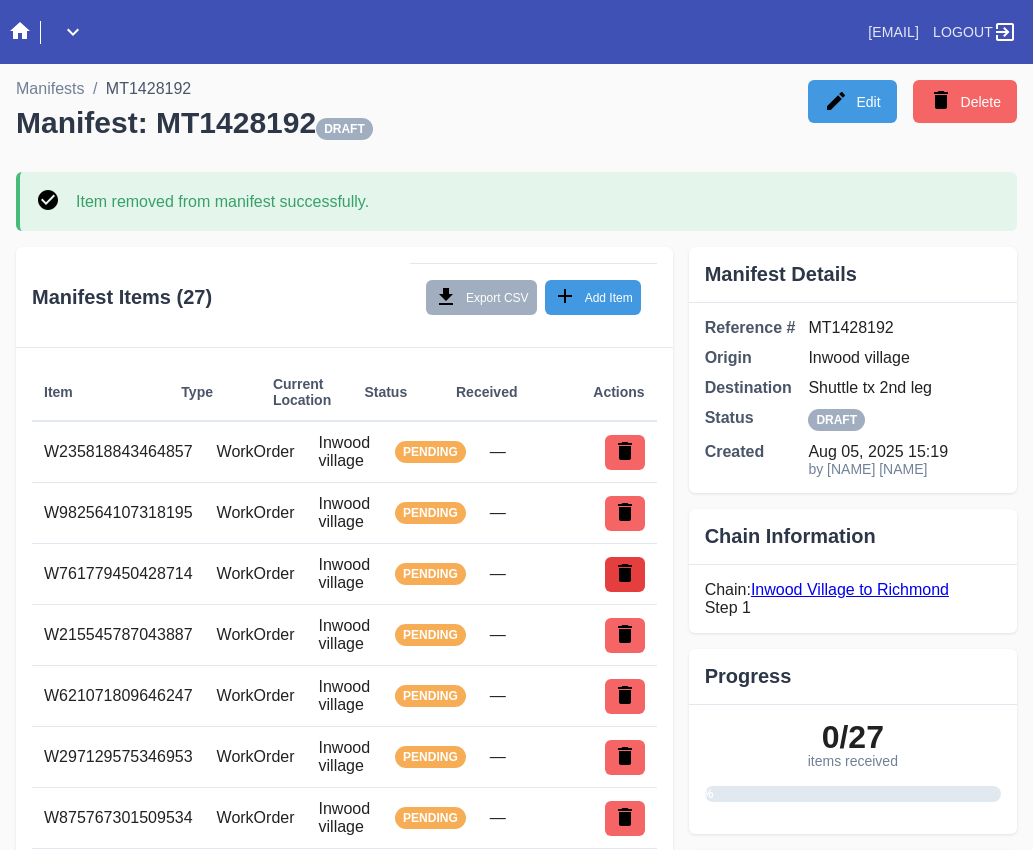 click 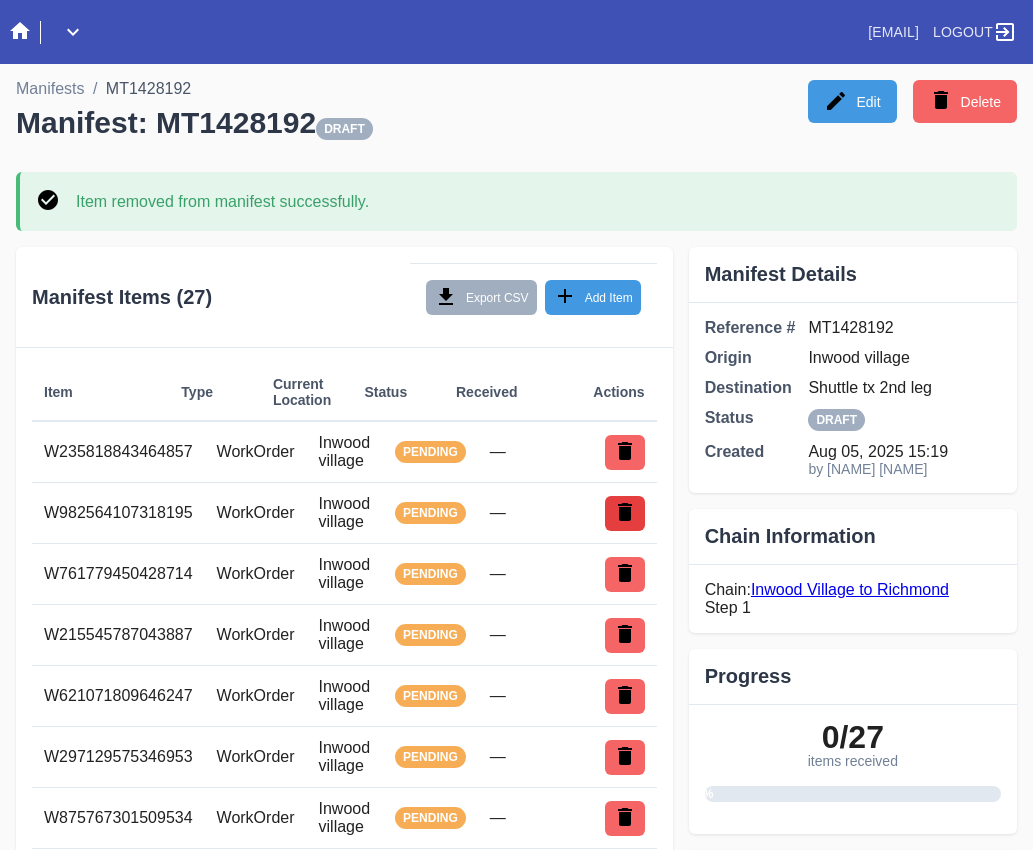 click 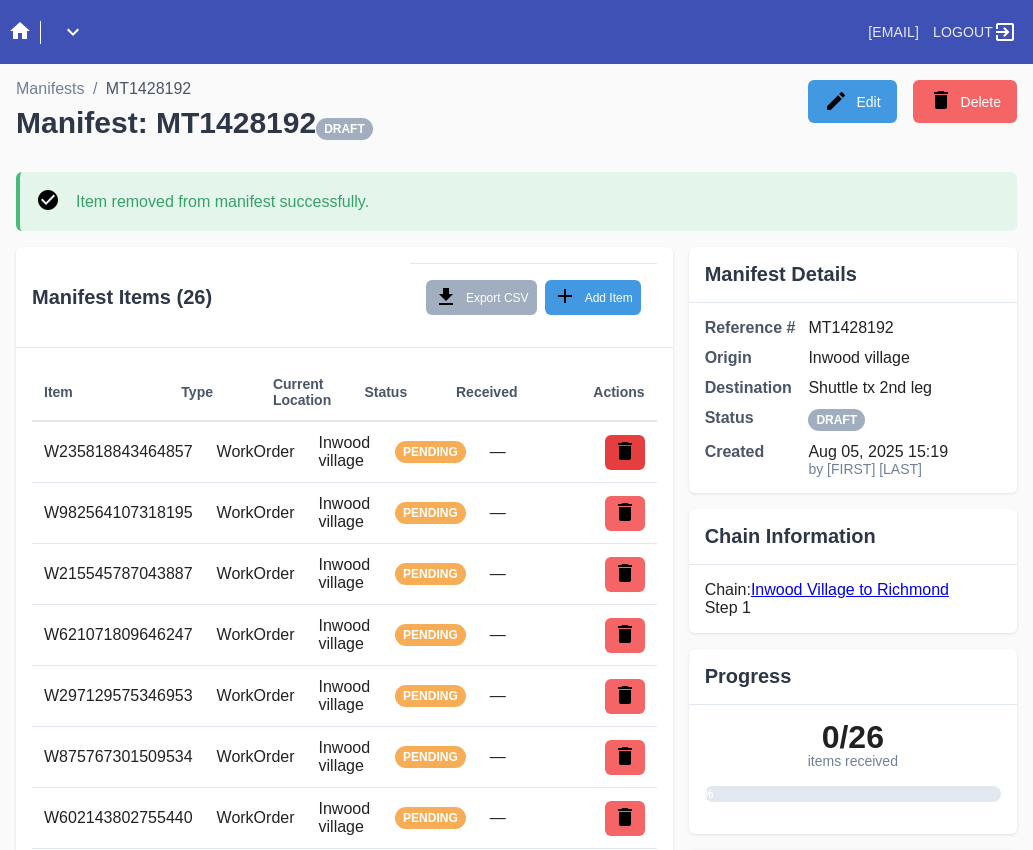 scroll, scrollTop: 0, scrollLeft: 0, axis: both 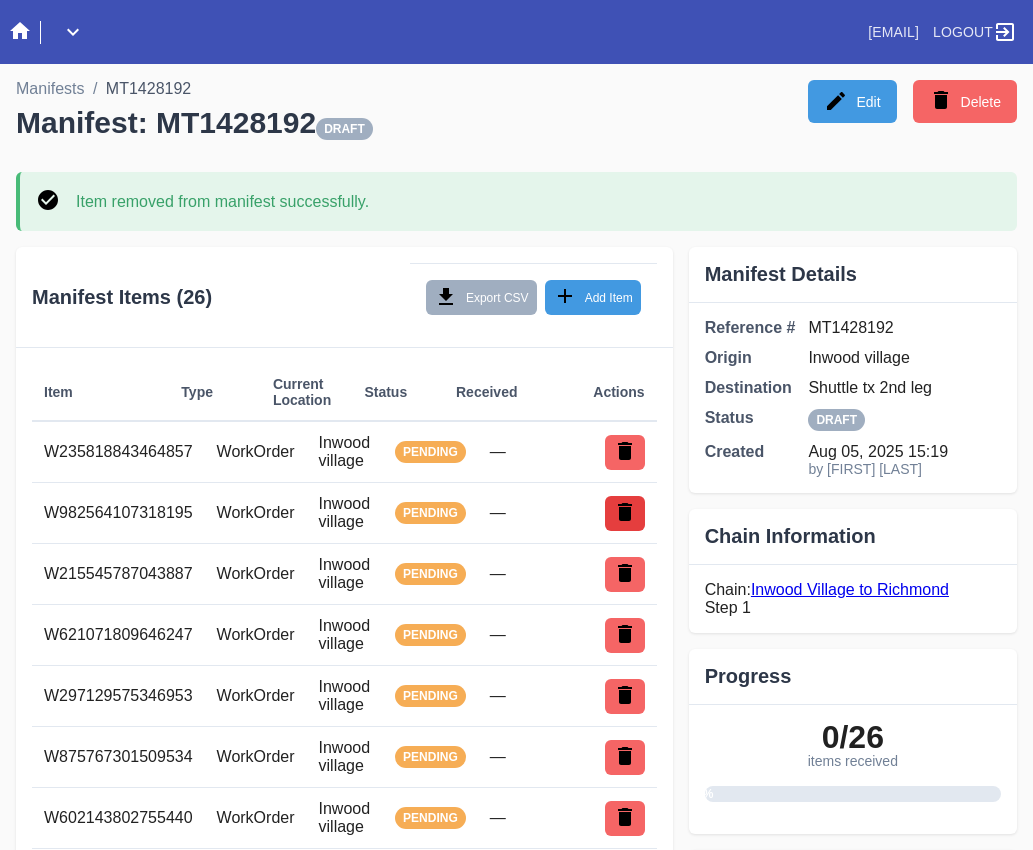 click 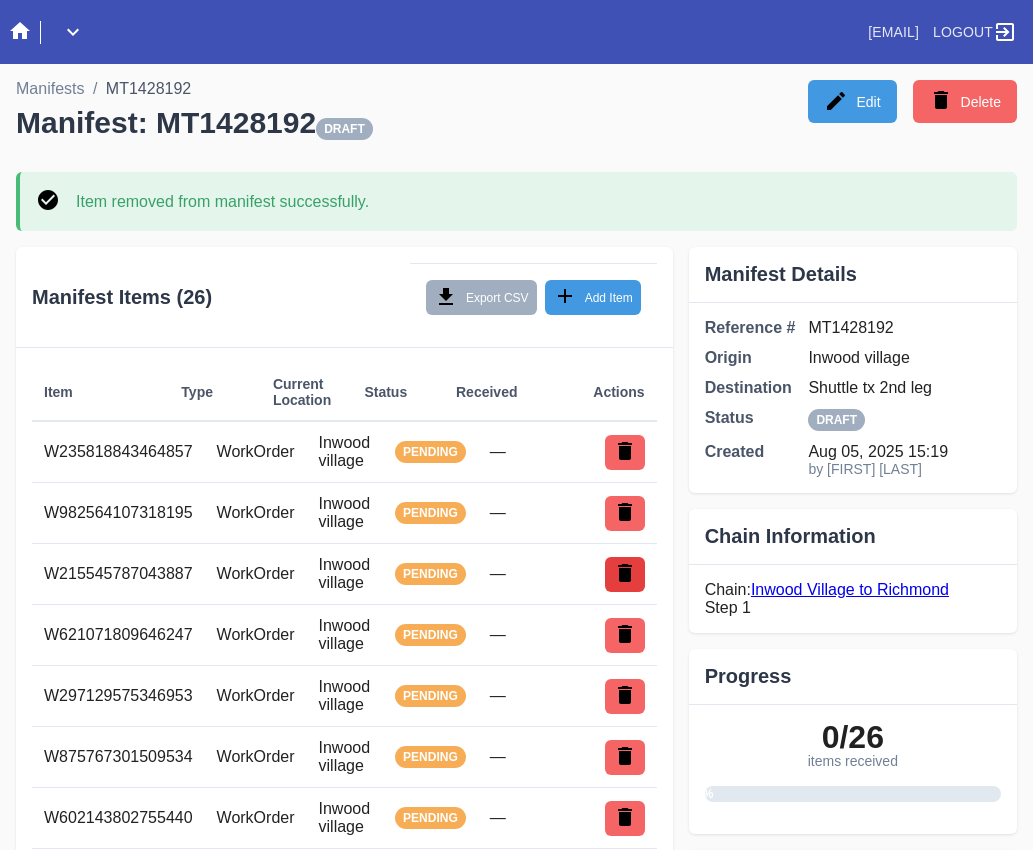 click 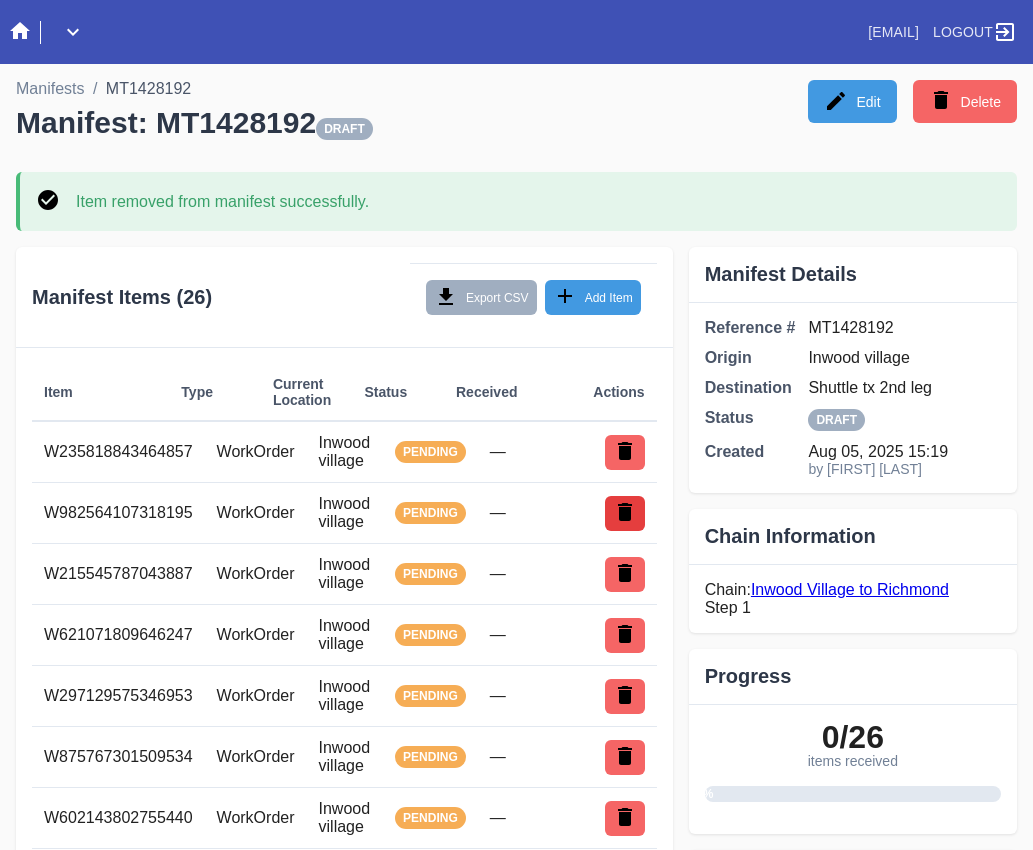 click 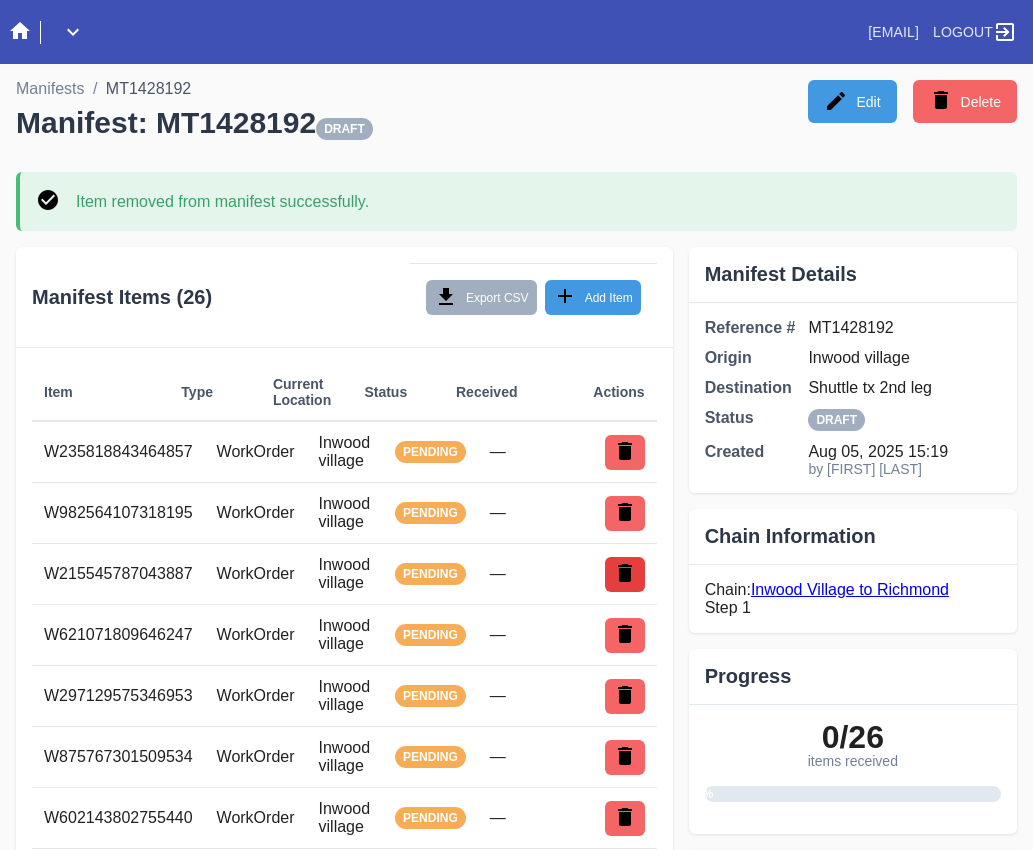 click 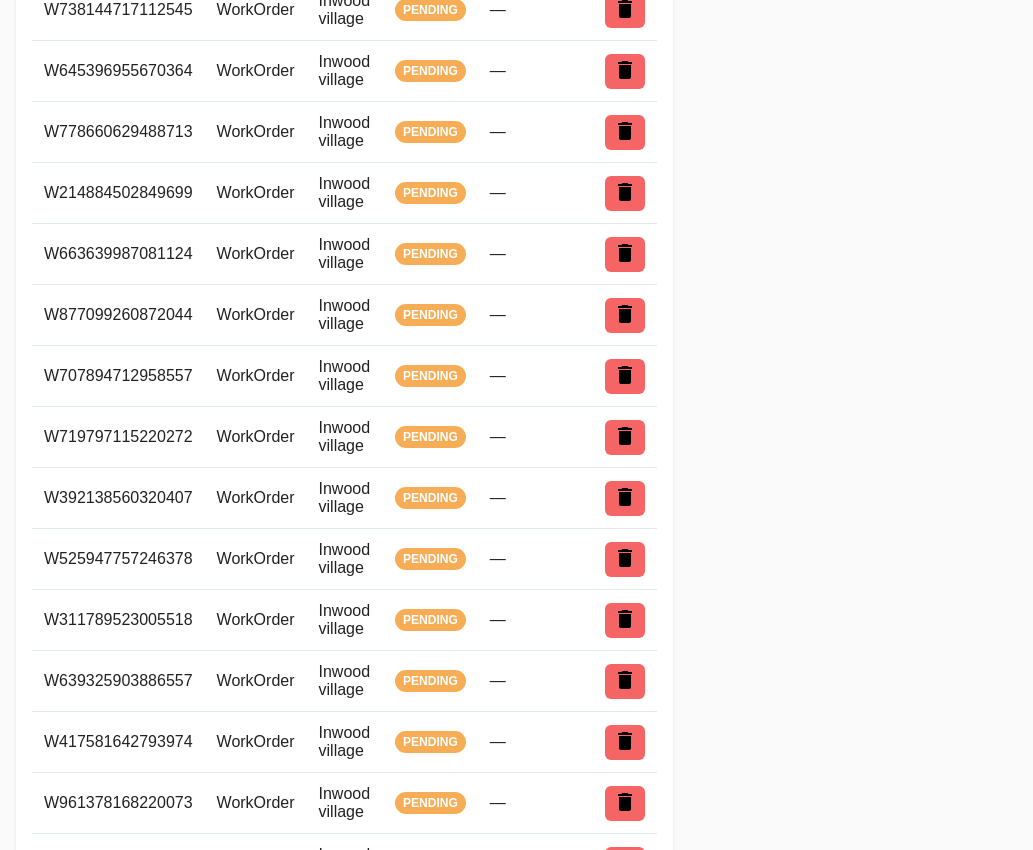 scroll, scrollTop: 1263, scrollLeft: 0, axis: vertical 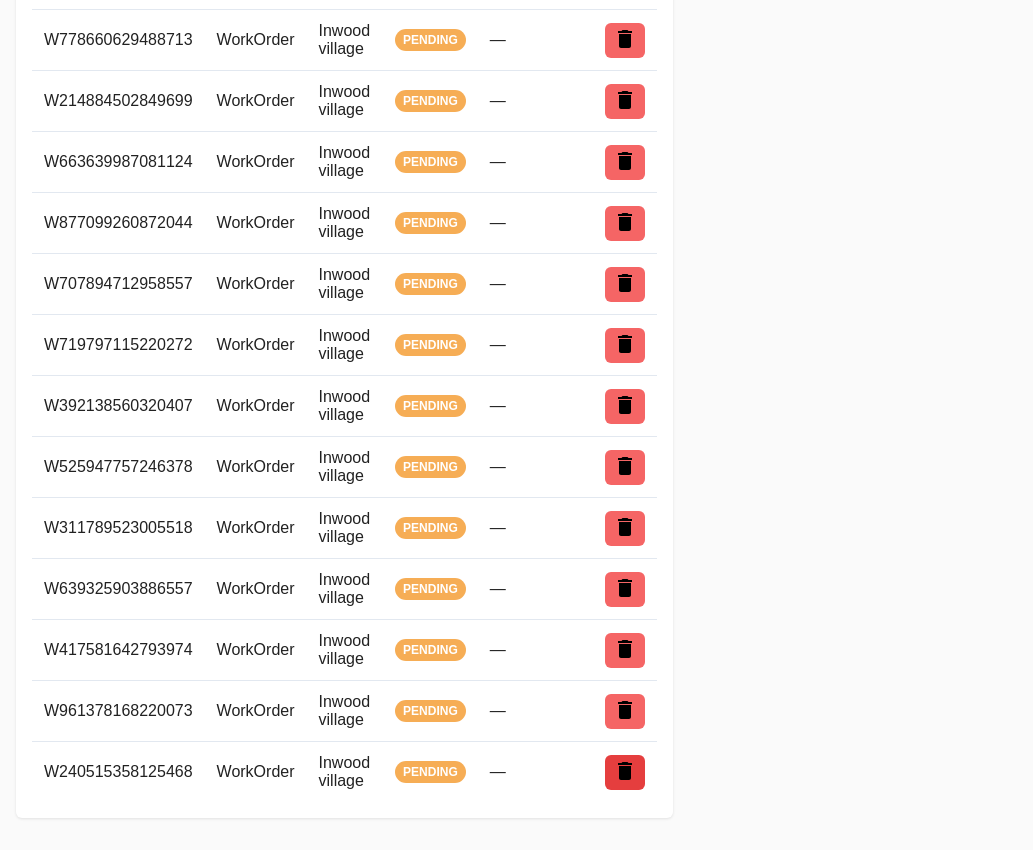 click 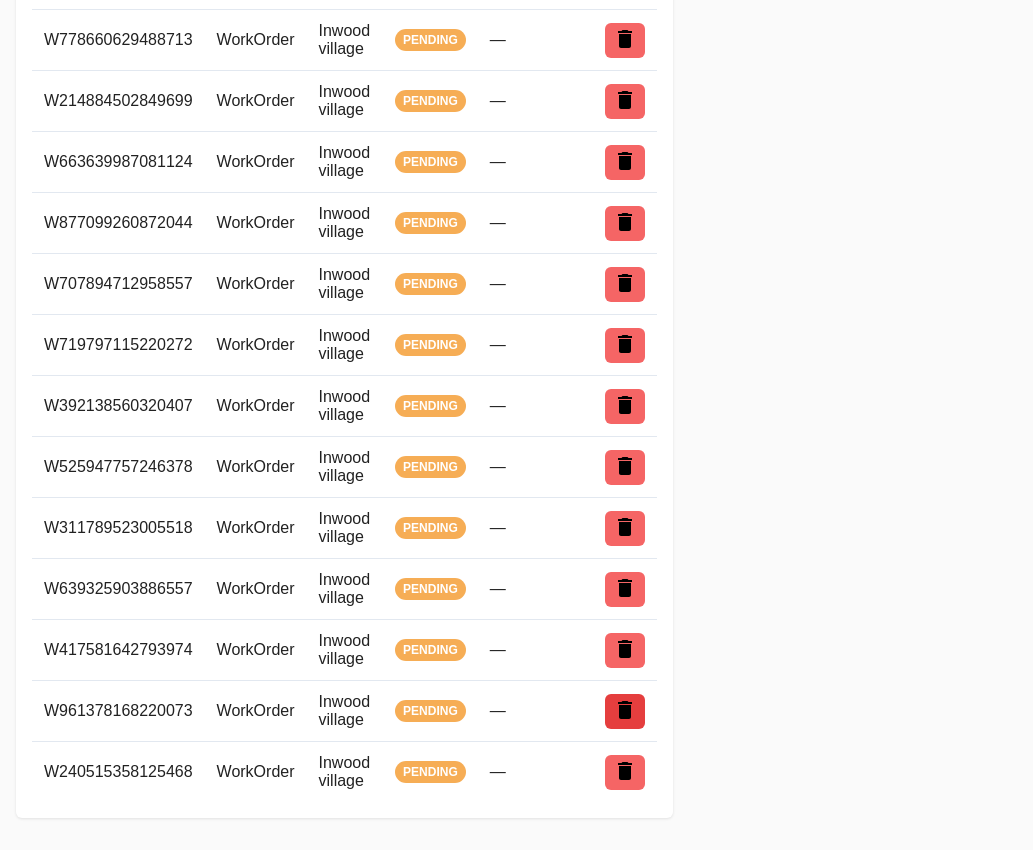 click 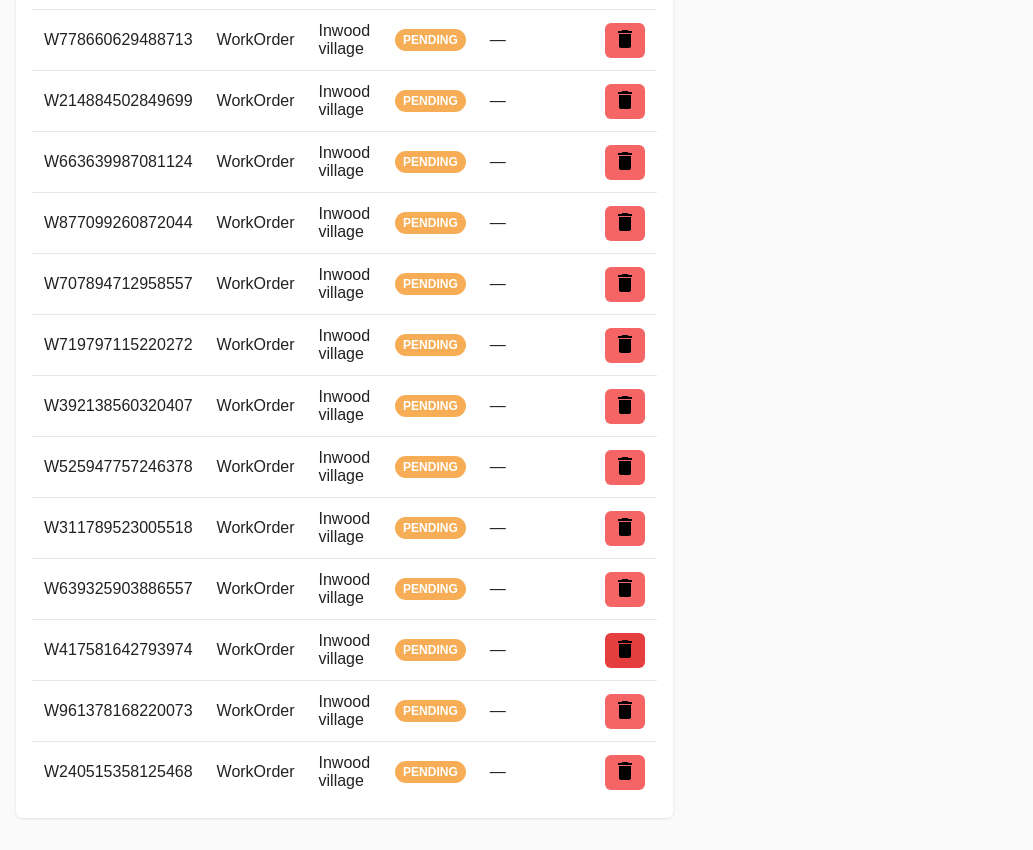 click 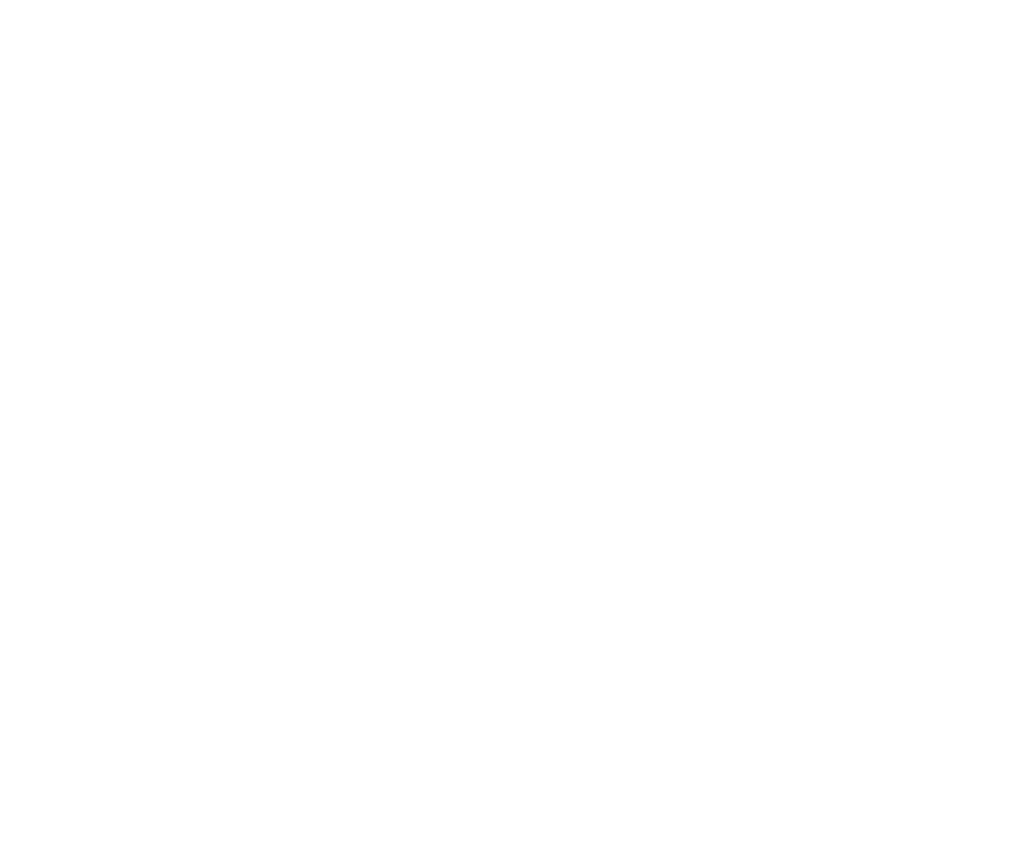 scroll, scrollTop: 0, scrollLeft: 0, axis: both 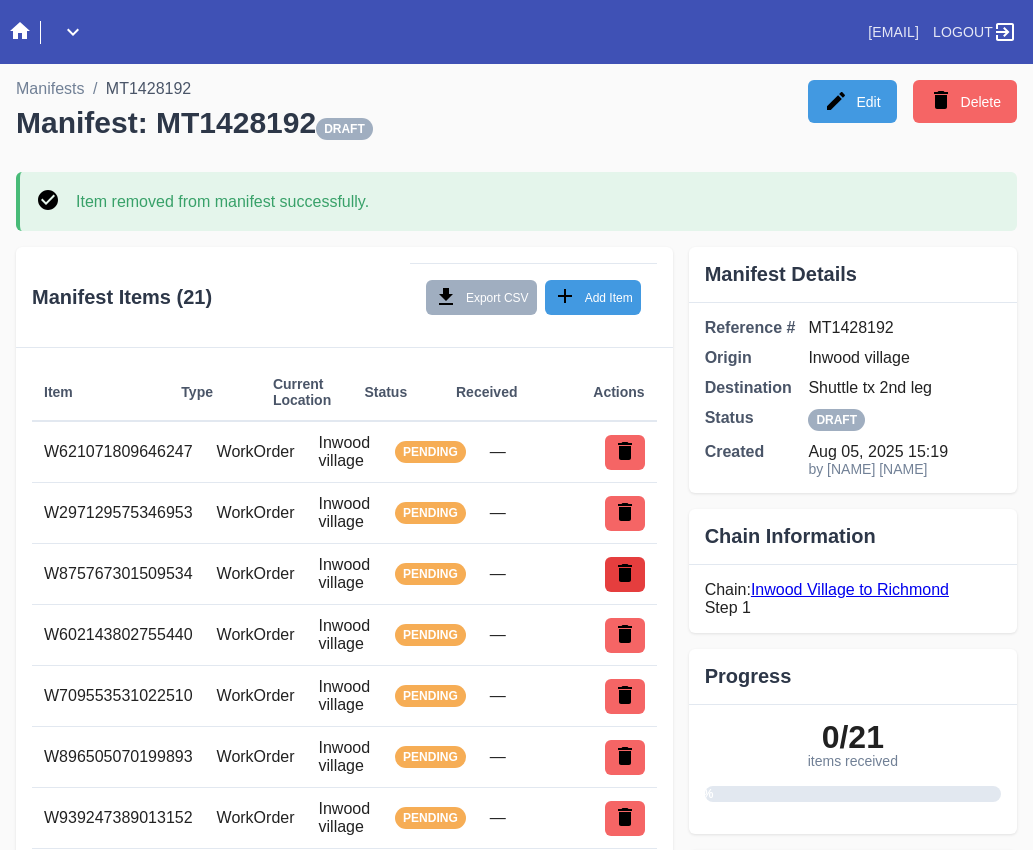 click 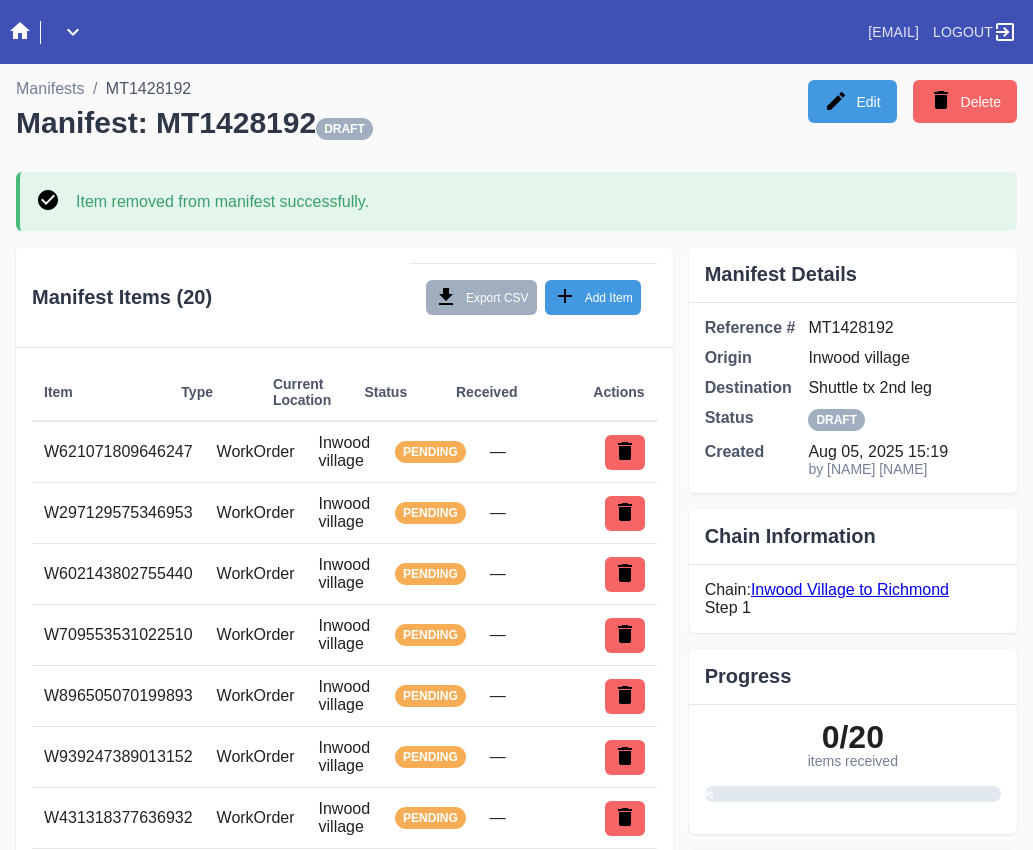 scroll, scrollTop: 0, scrollLeft: 0, axis: both 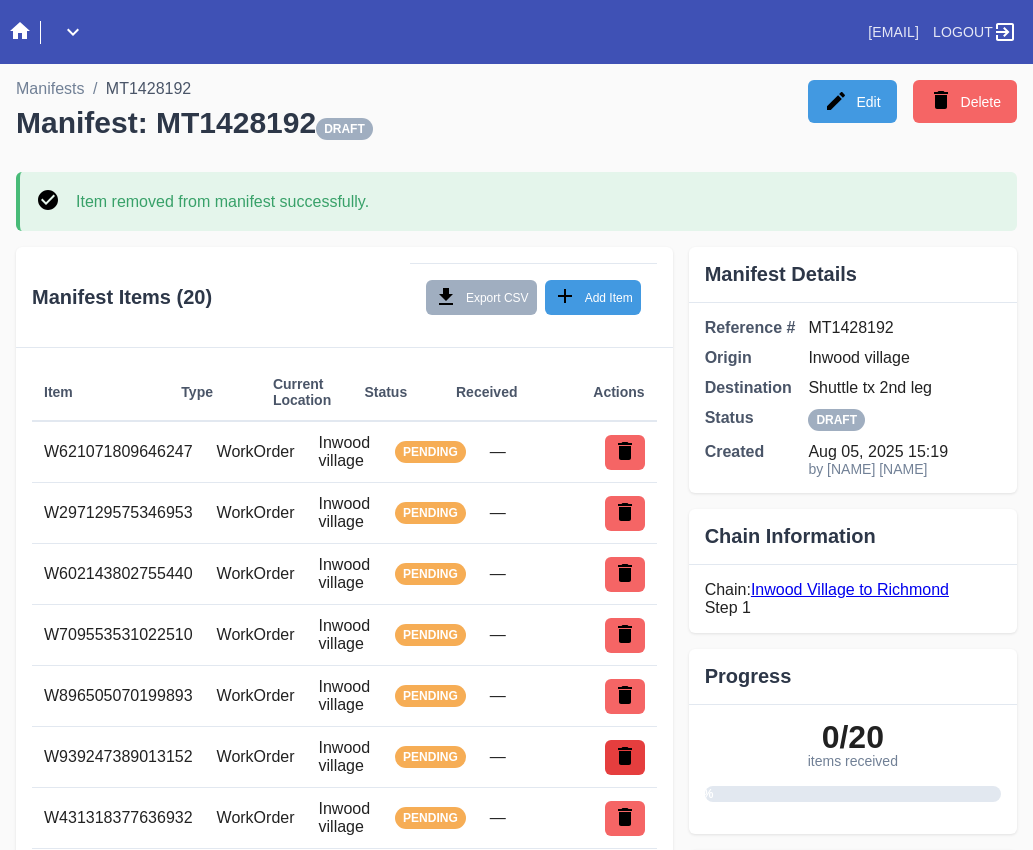click 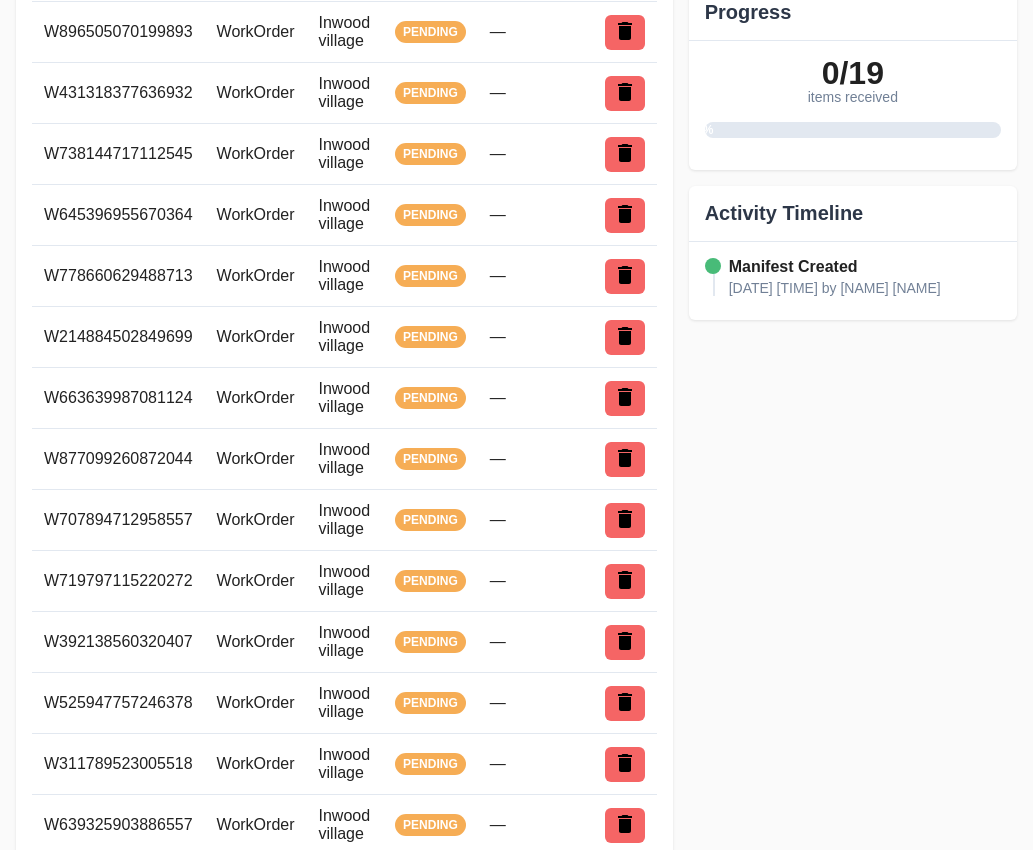 scroll, scrollTop: 667, scrollLeft: 0, axis: vertical 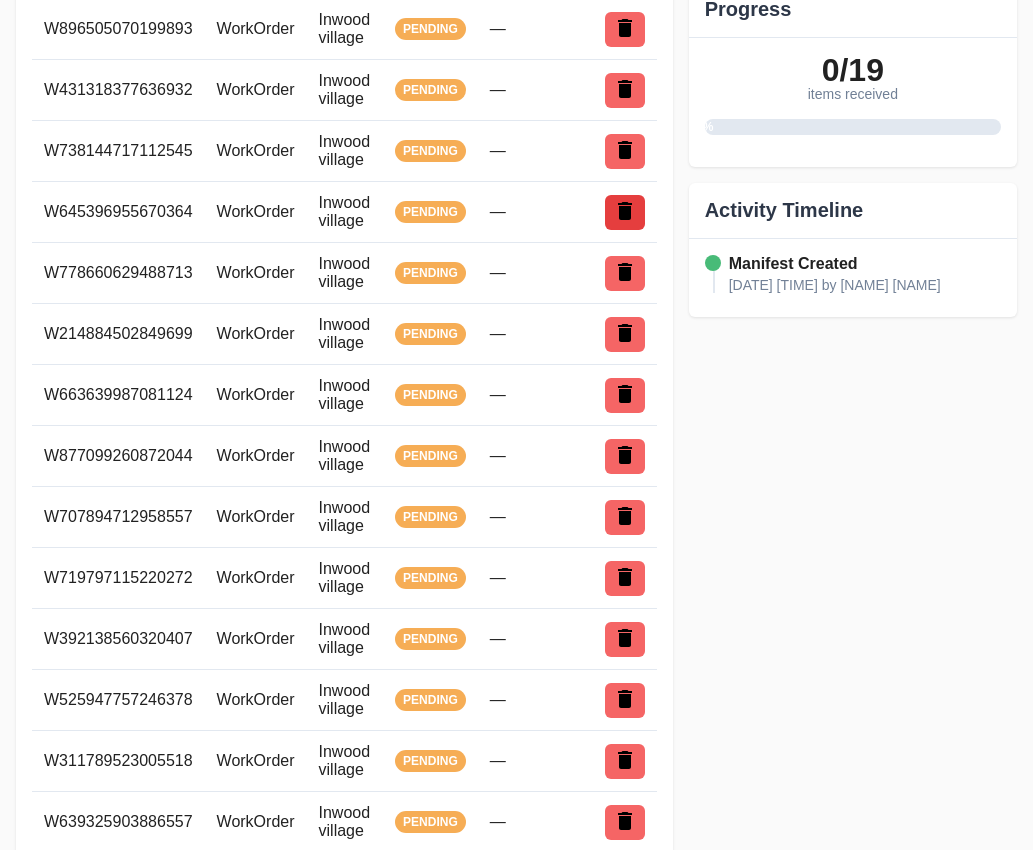 click 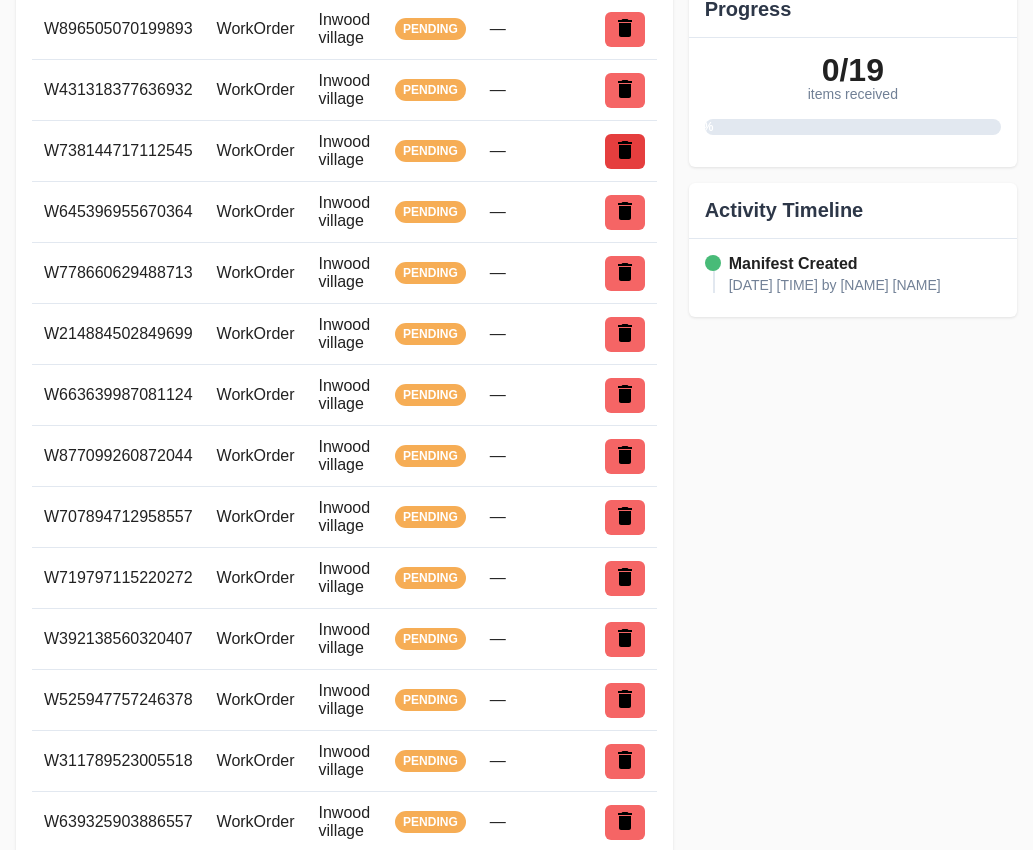 click 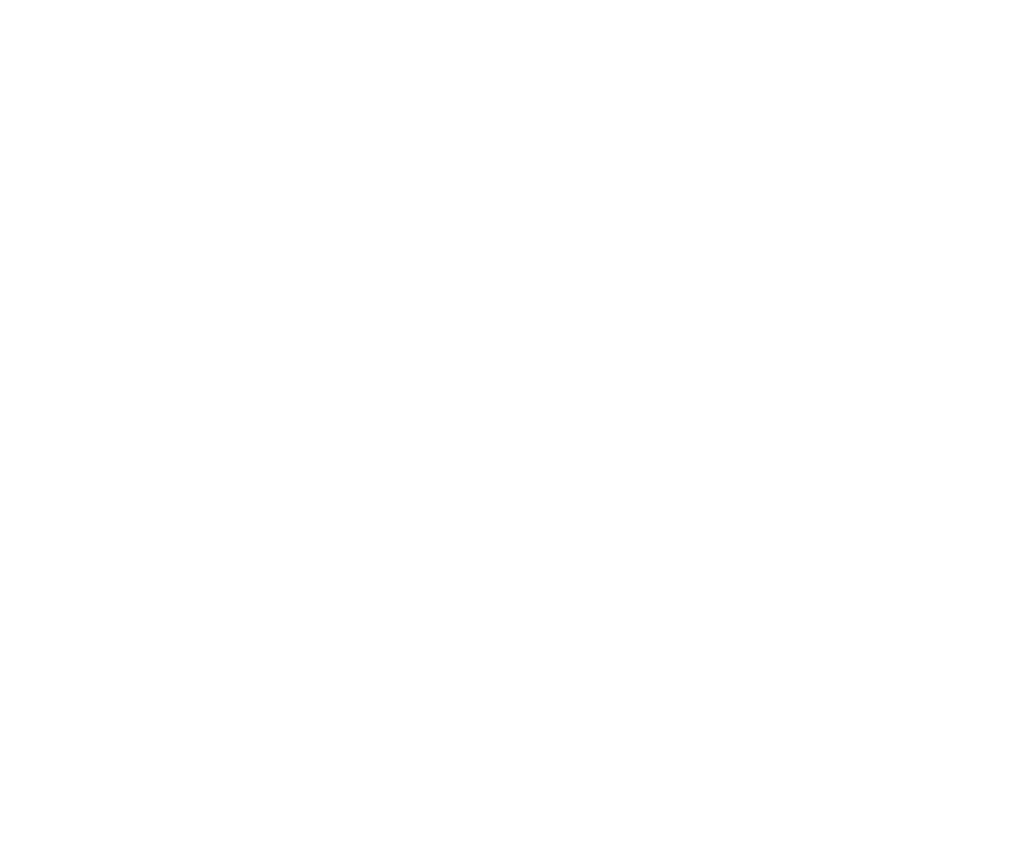 scroll, scrollTop: 0, scrollLeft: 0, axis: both 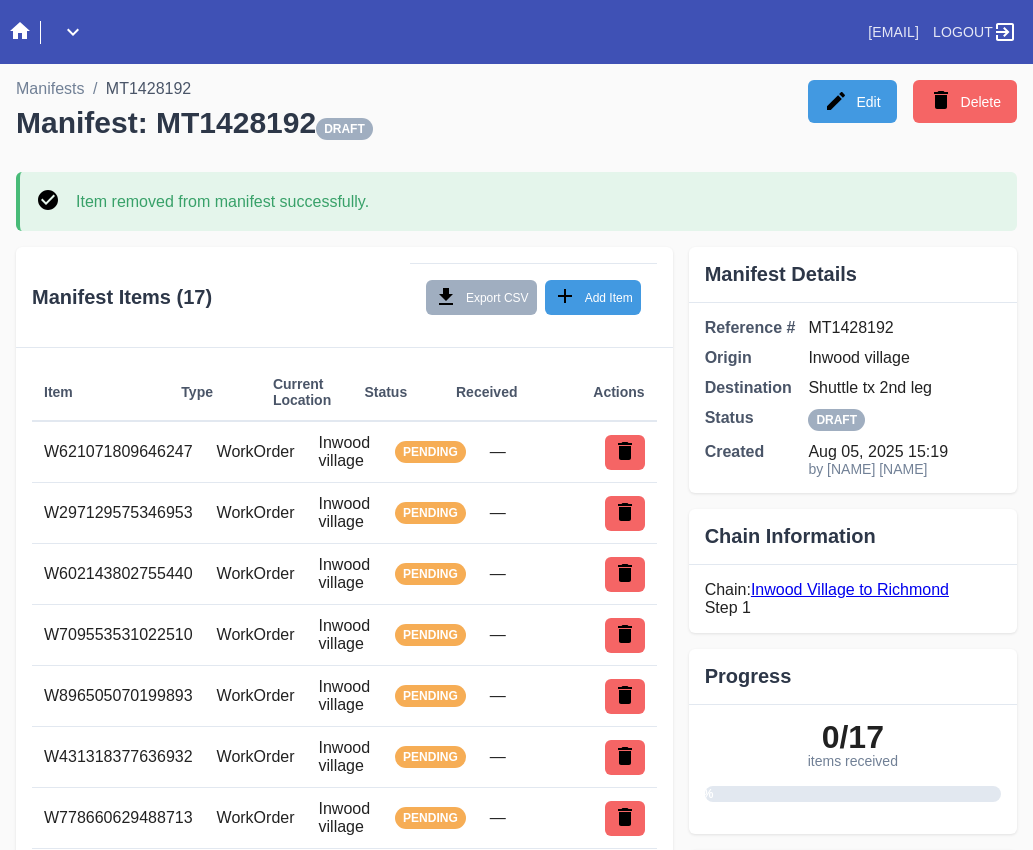 click at bounding box center (625, 513) 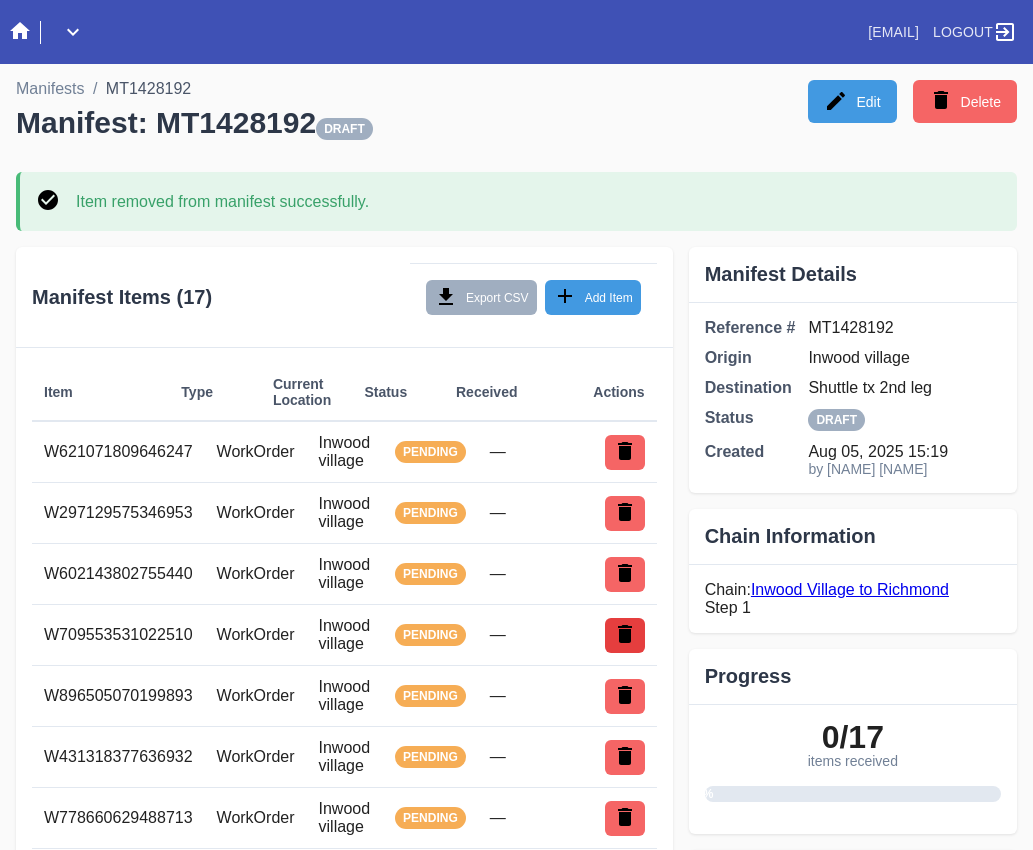 click 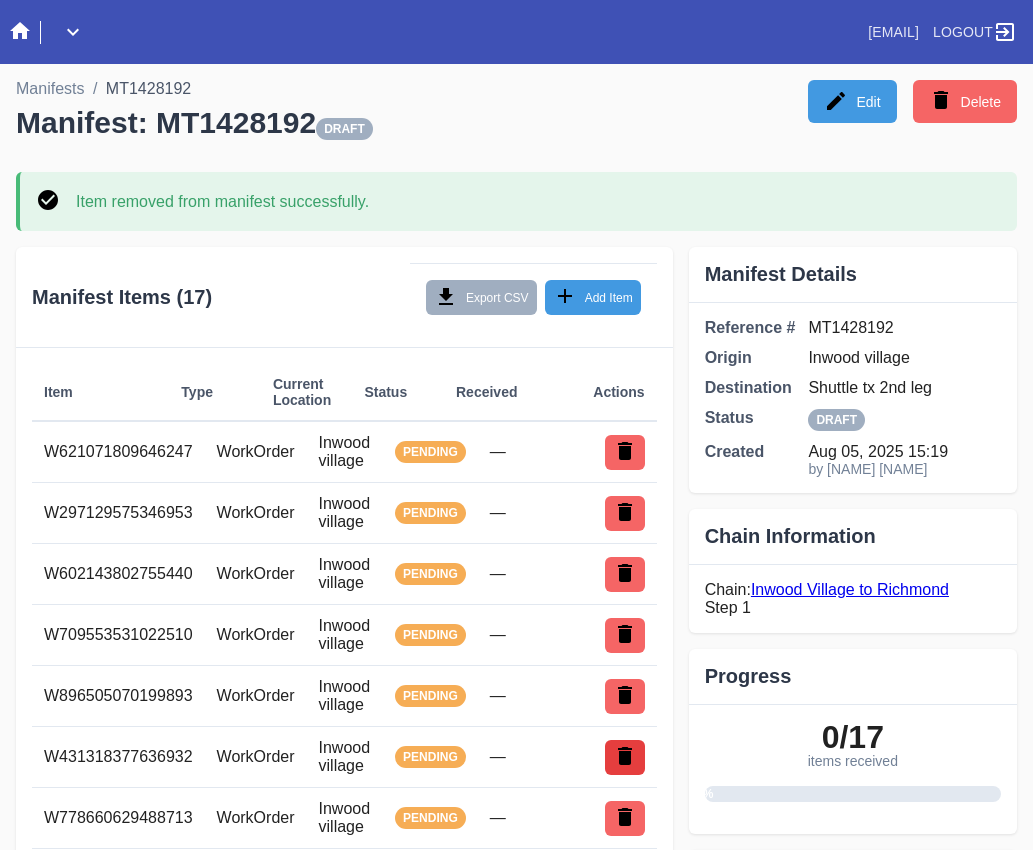 click 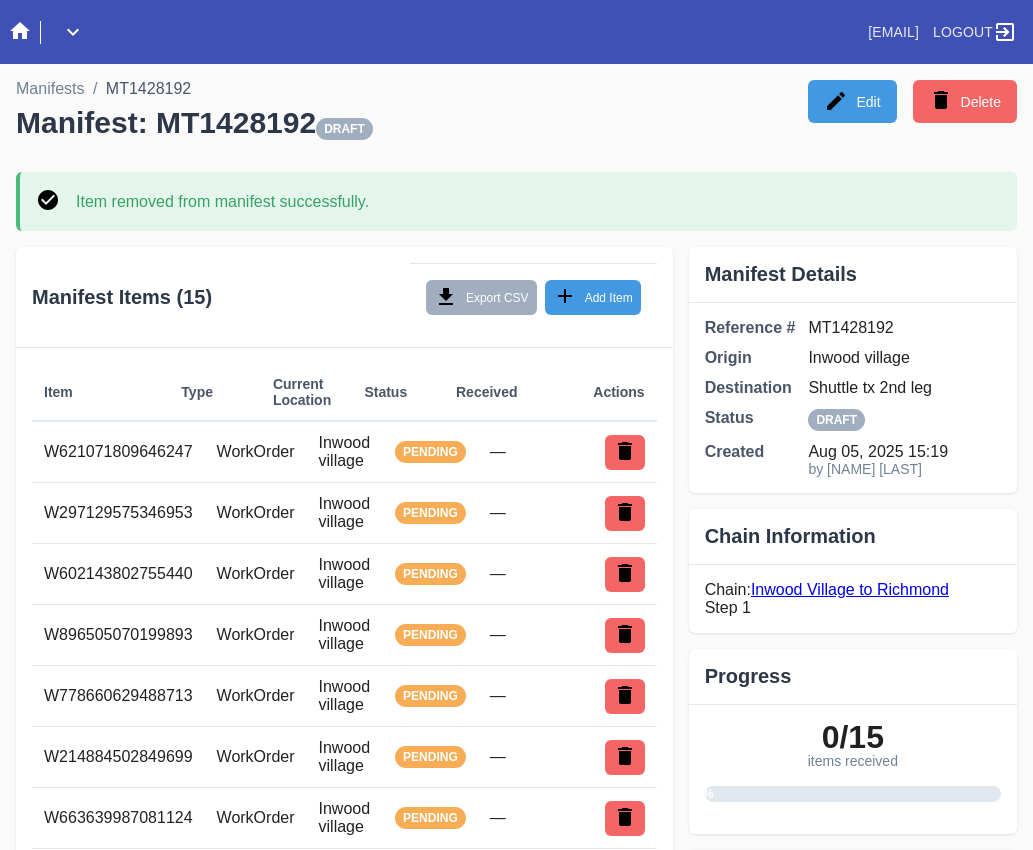 scroll, scrollTop: 0, scrollLeft: 0, axis: both 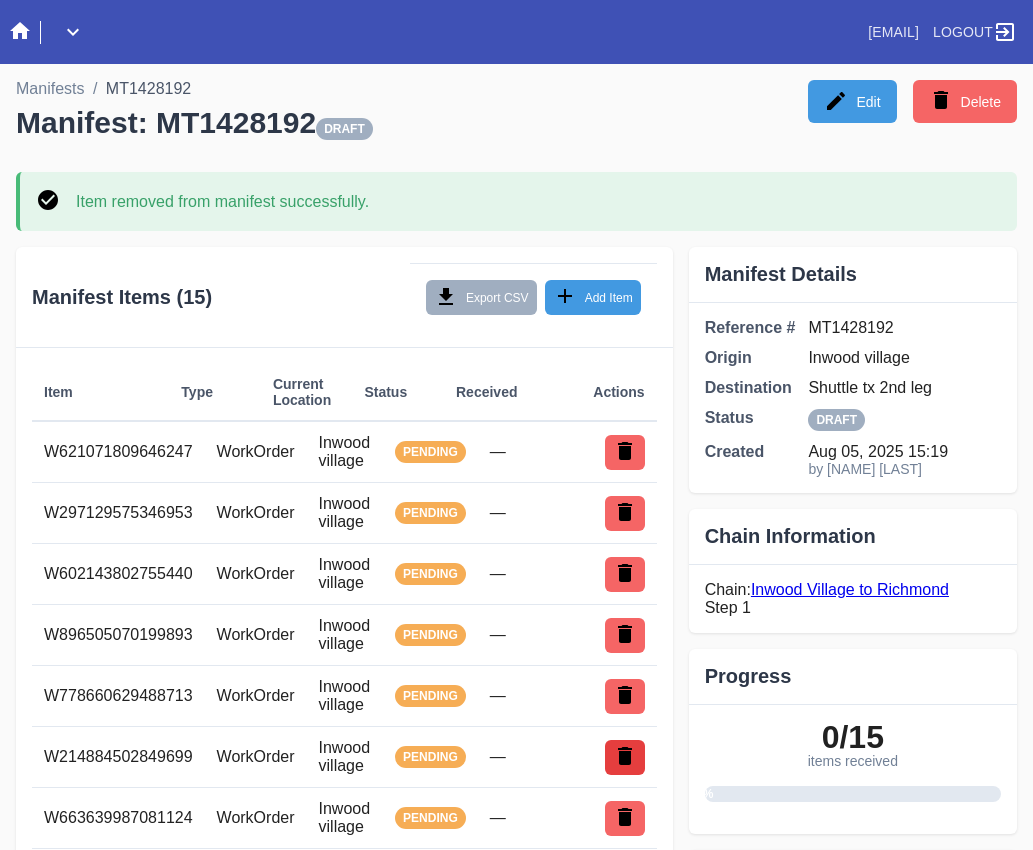 click 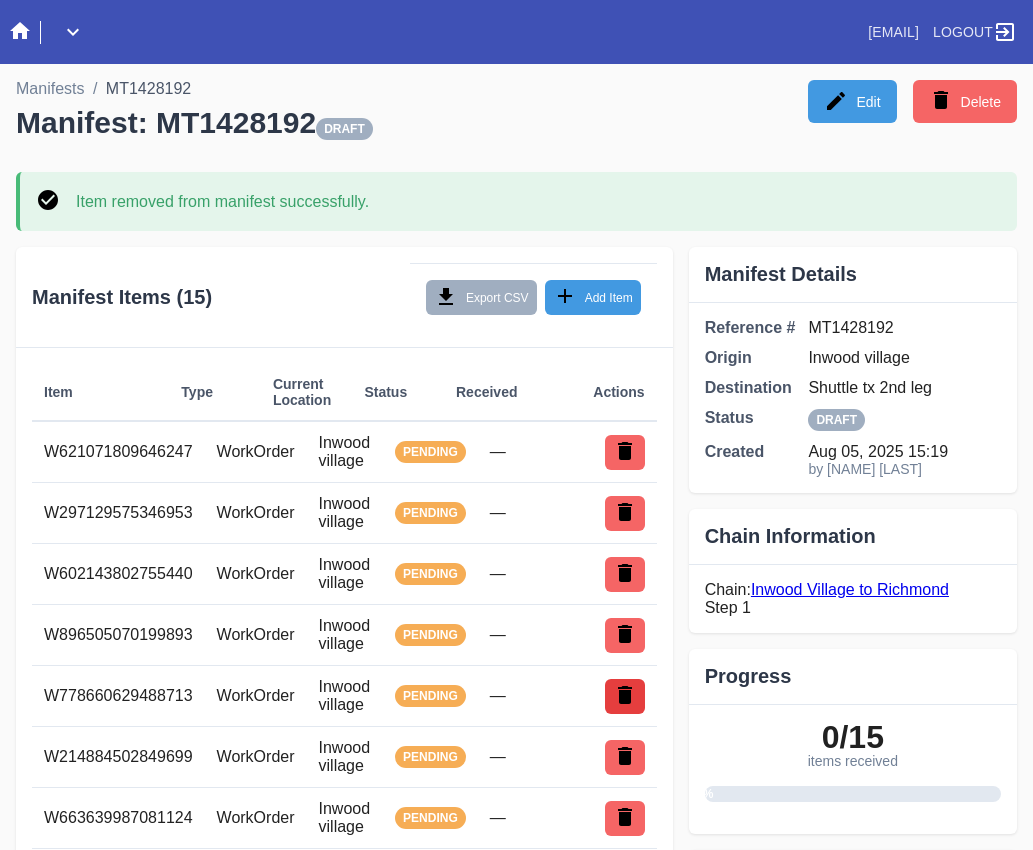 click 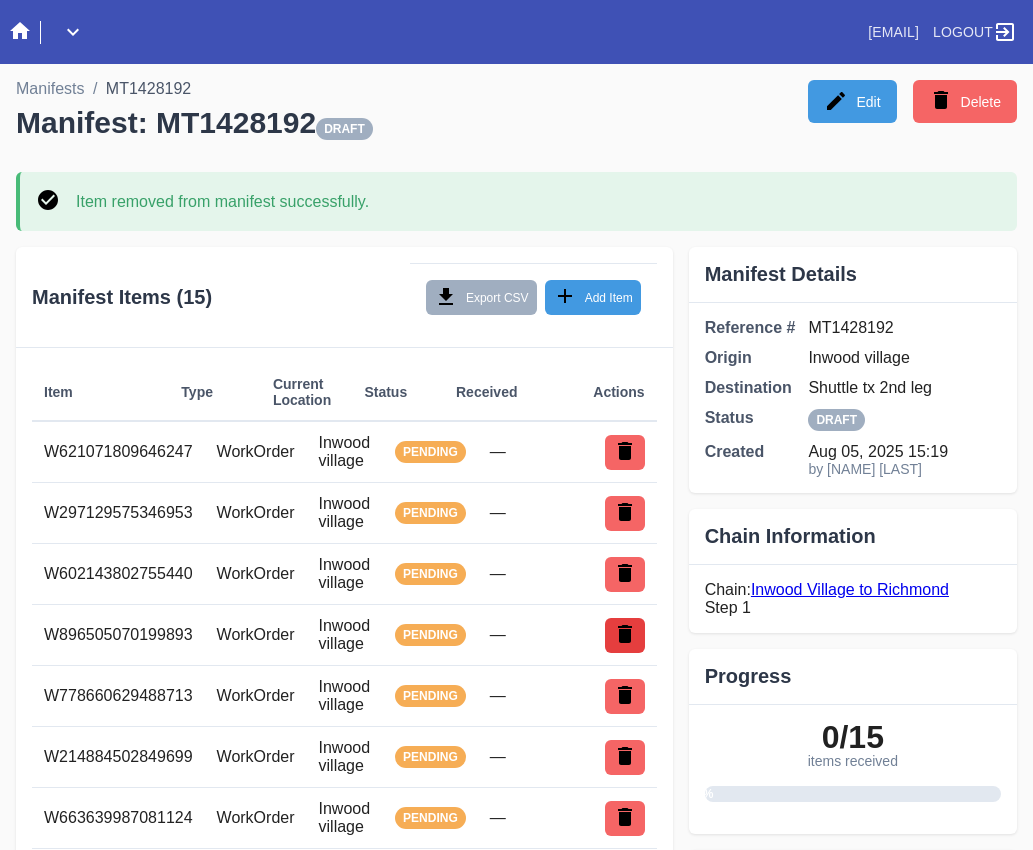click 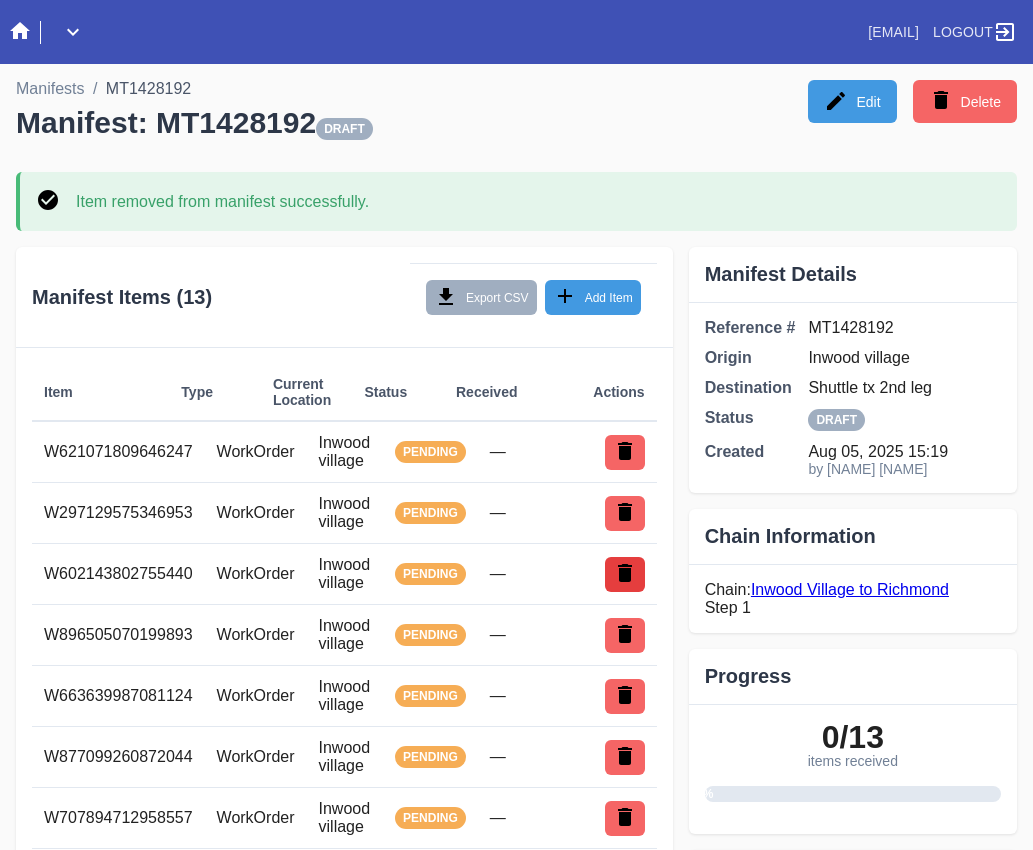 scroll, scrollTop: 0, scrollLeft: 0, axis: both 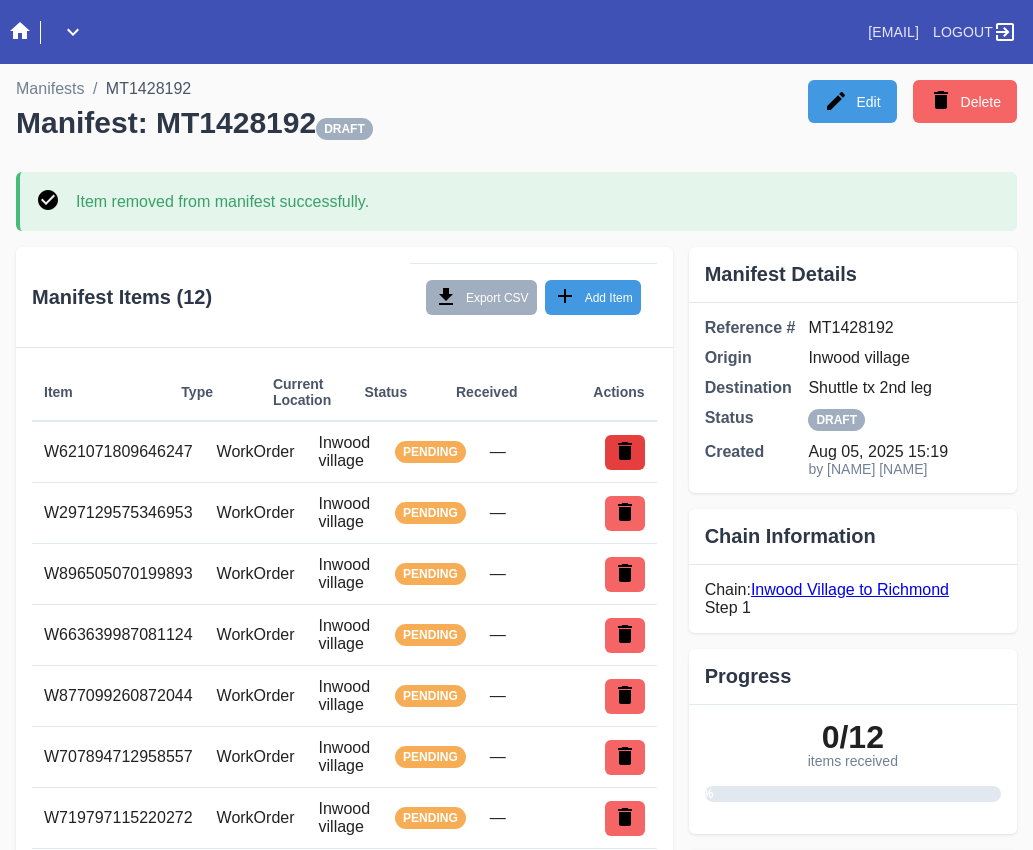 click 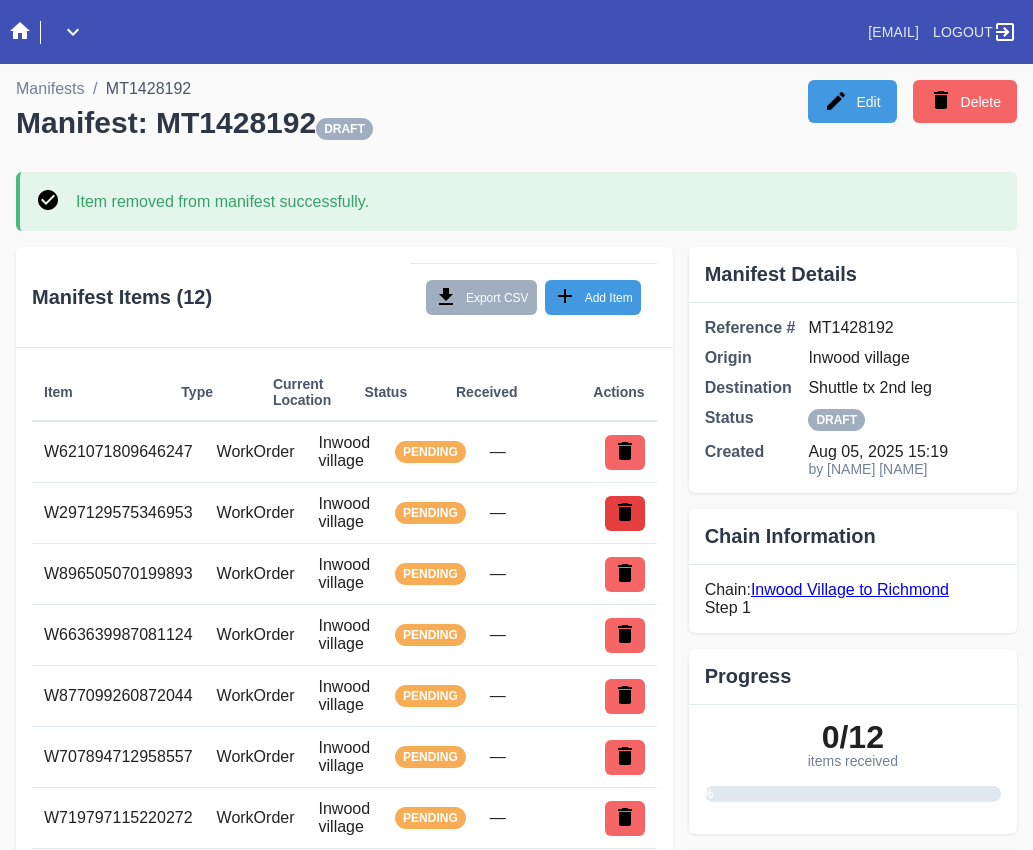 click 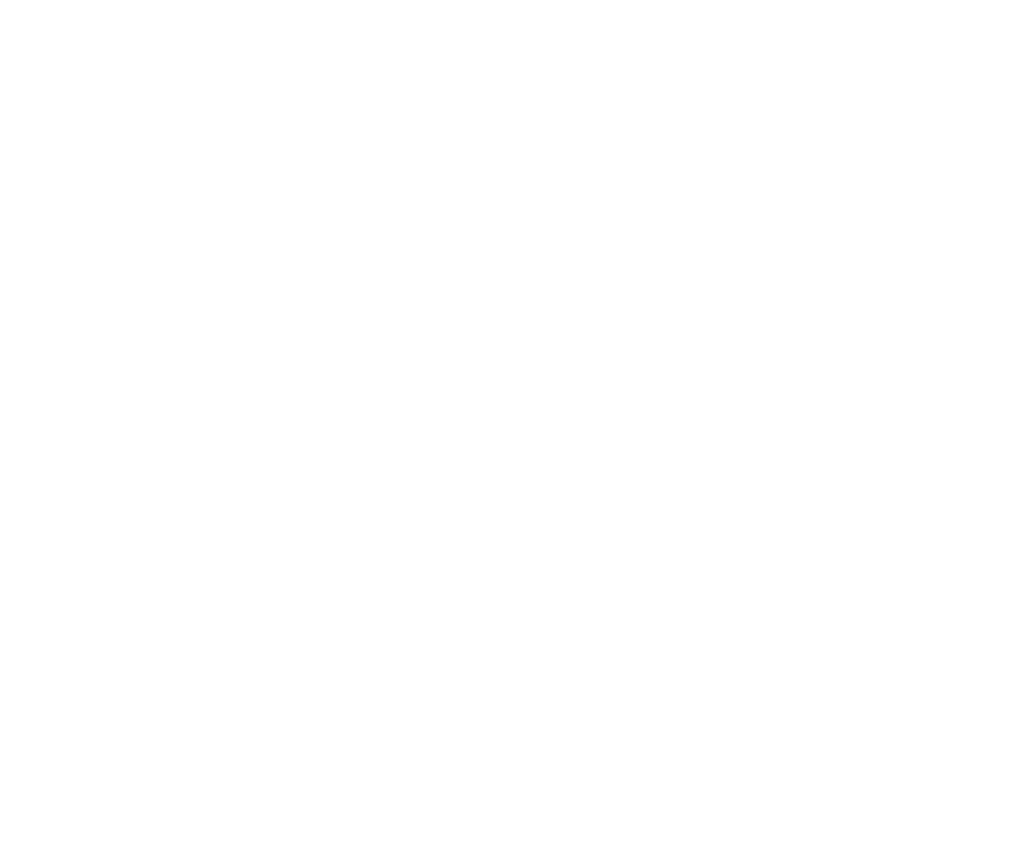scroll, scrollTop: 0, scrollLeft: 0, axis: both 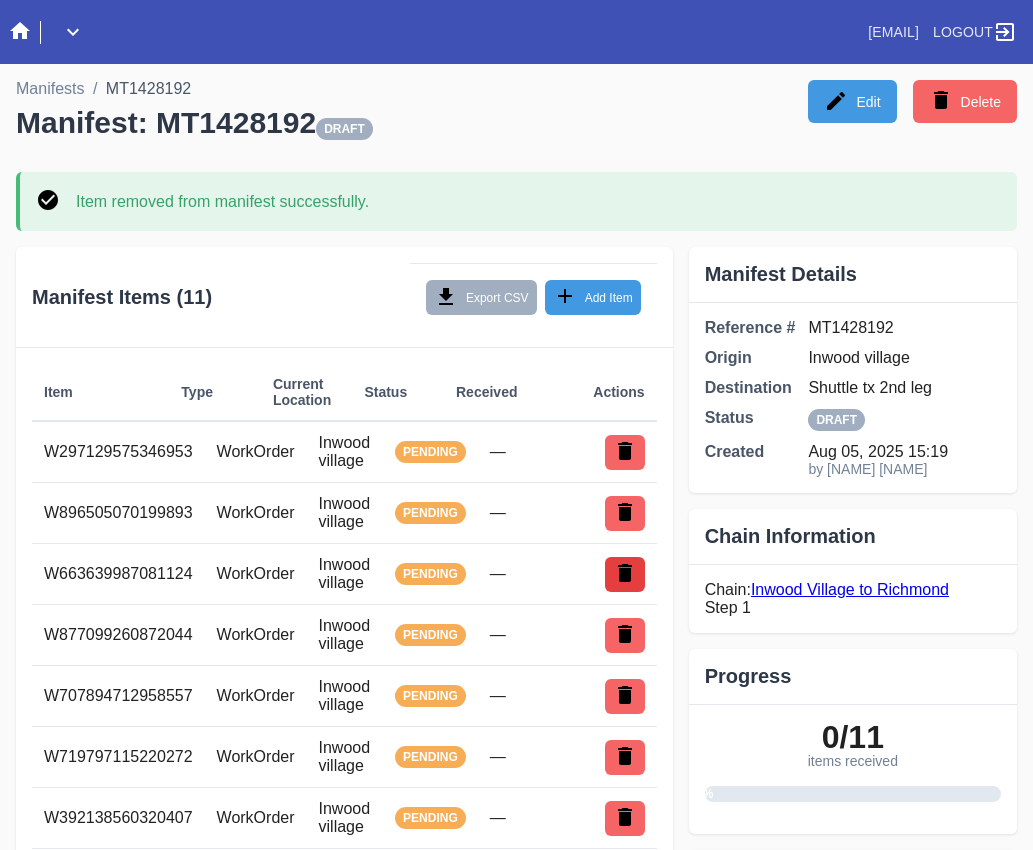 click 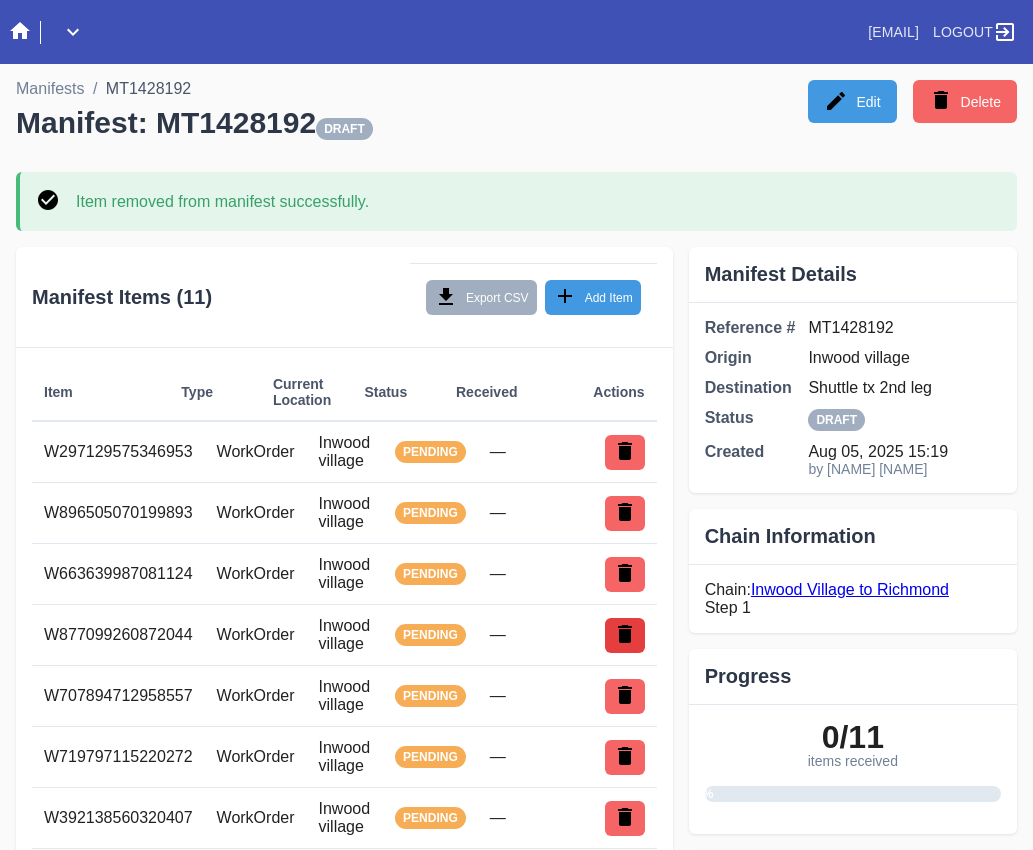 click 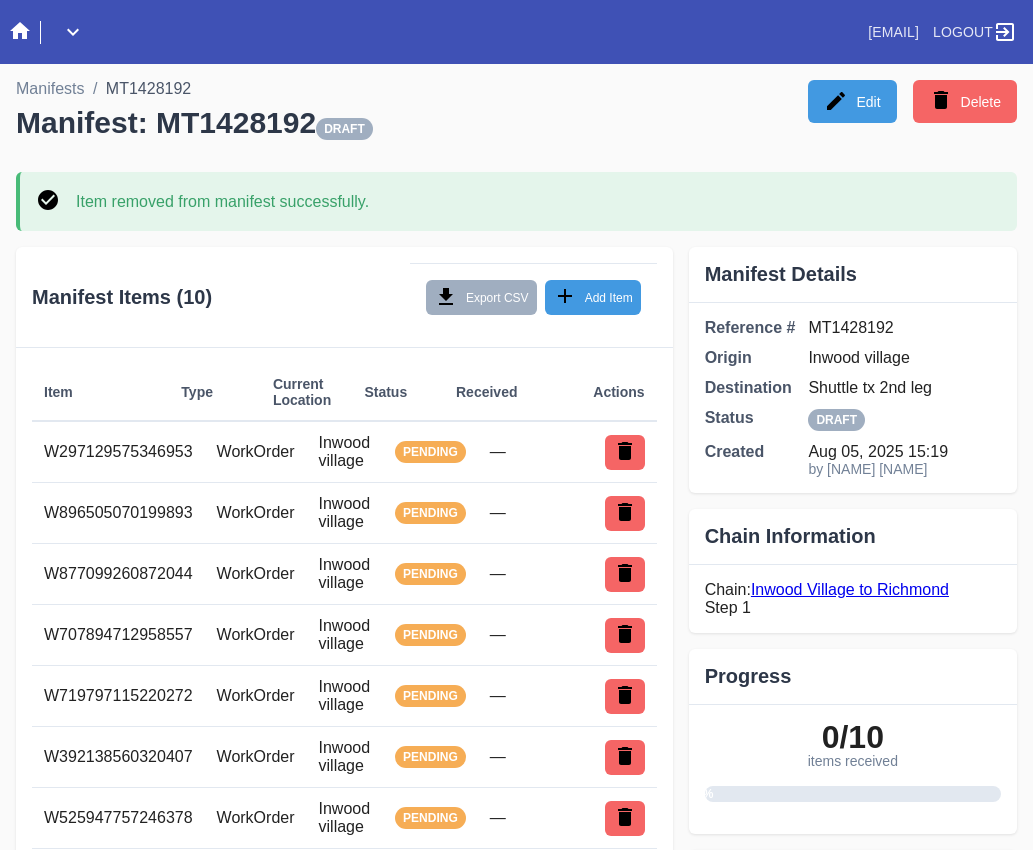 scroll, scrollTop: 0, scrollLeft: 0, axis: both 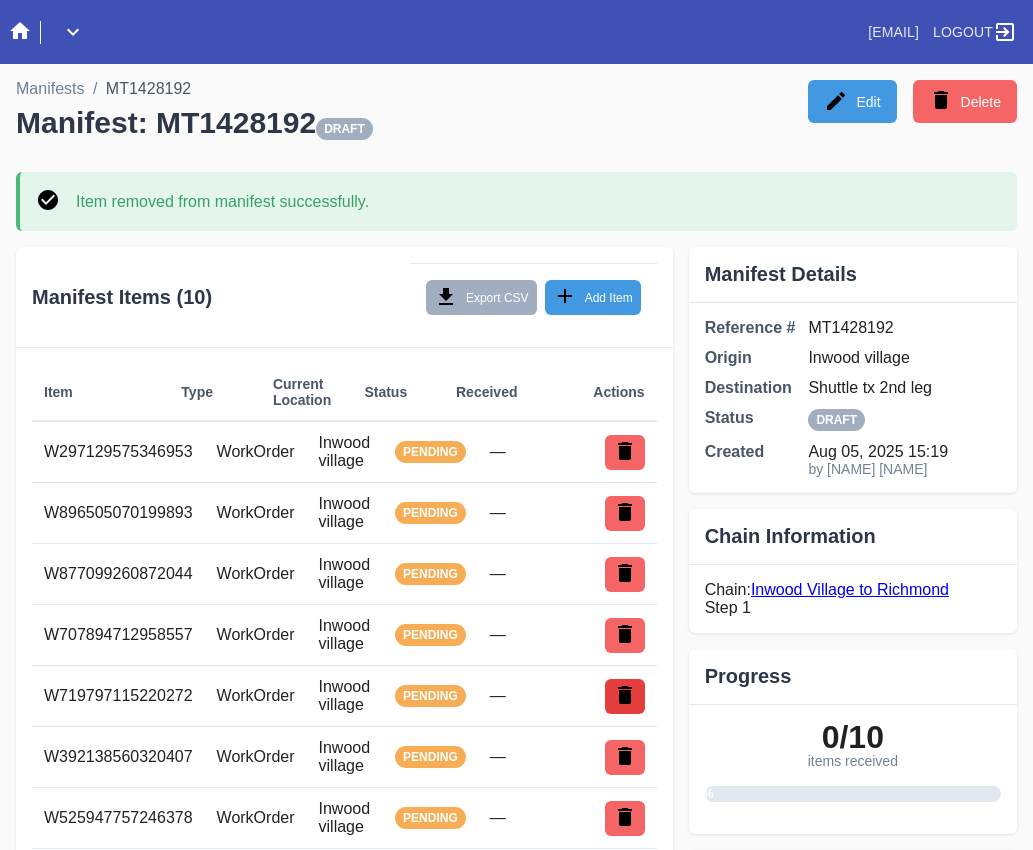 click 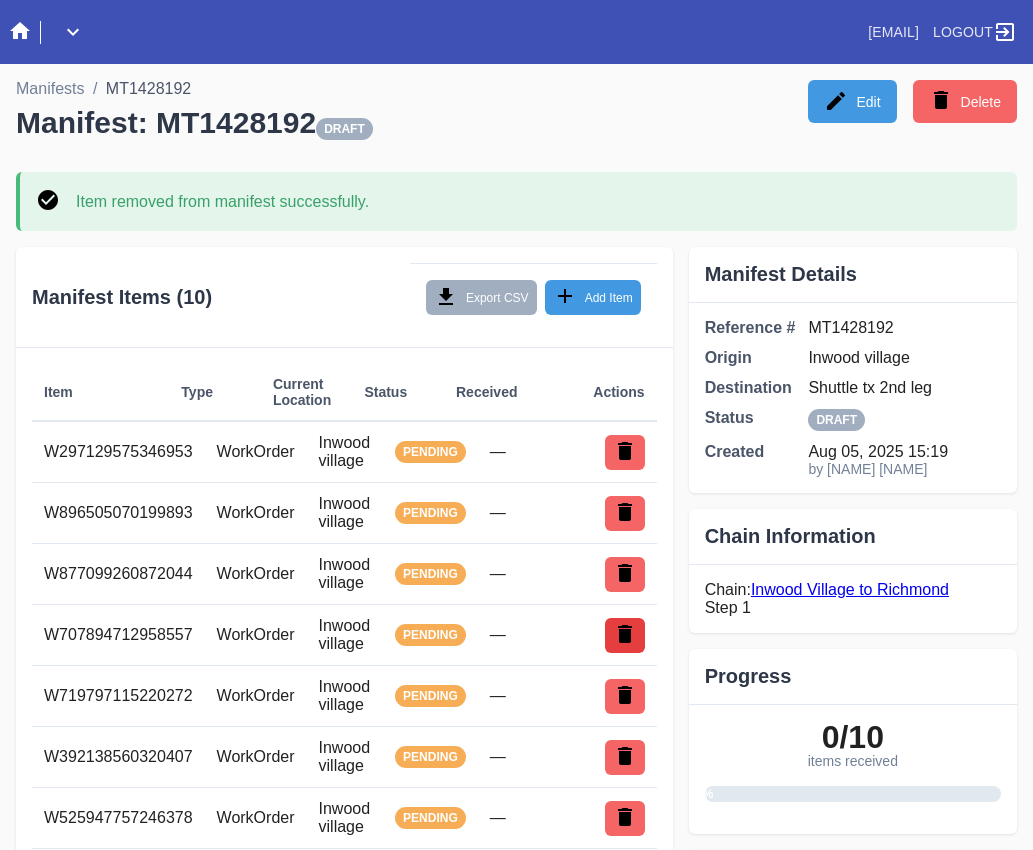 click 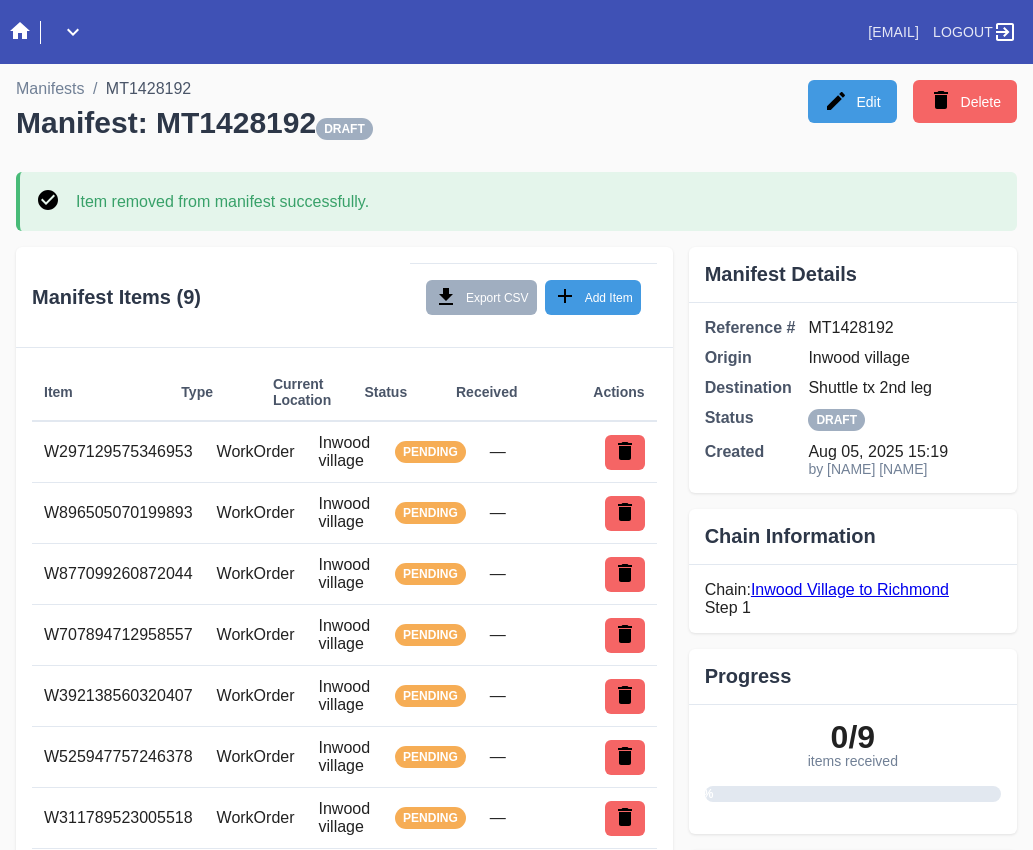 scroll, scrollTop: 0, scrollLeft: 0, axis: both 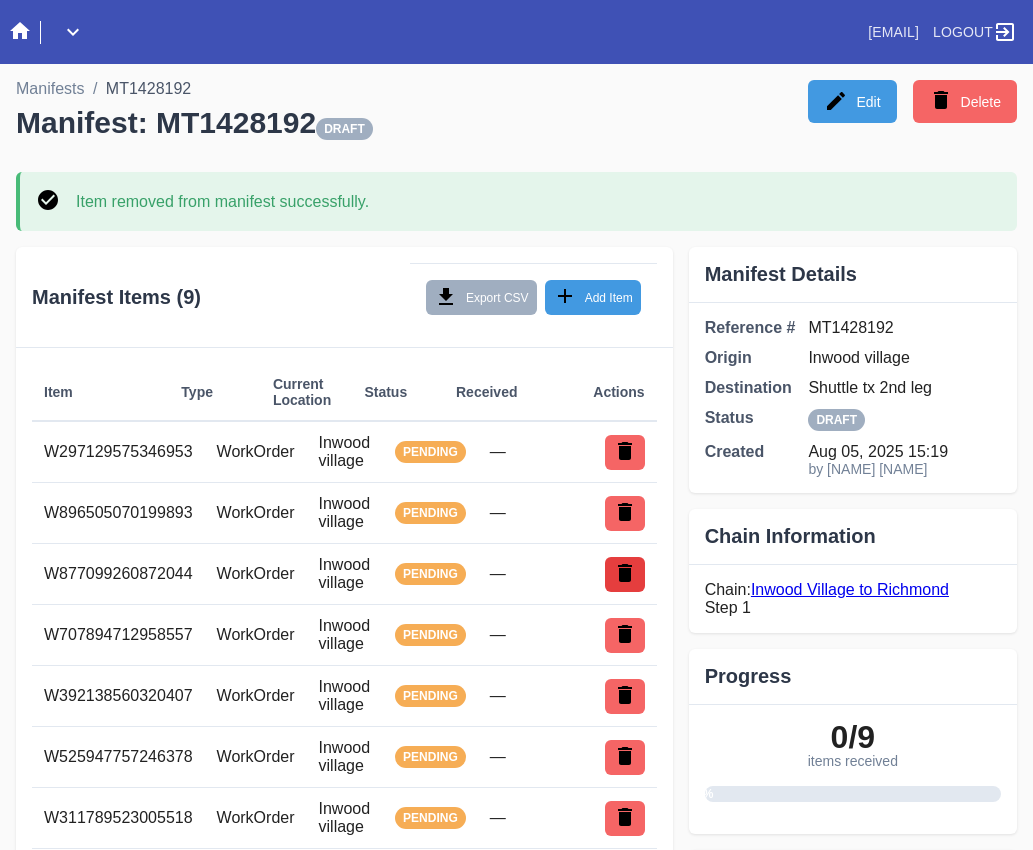 click 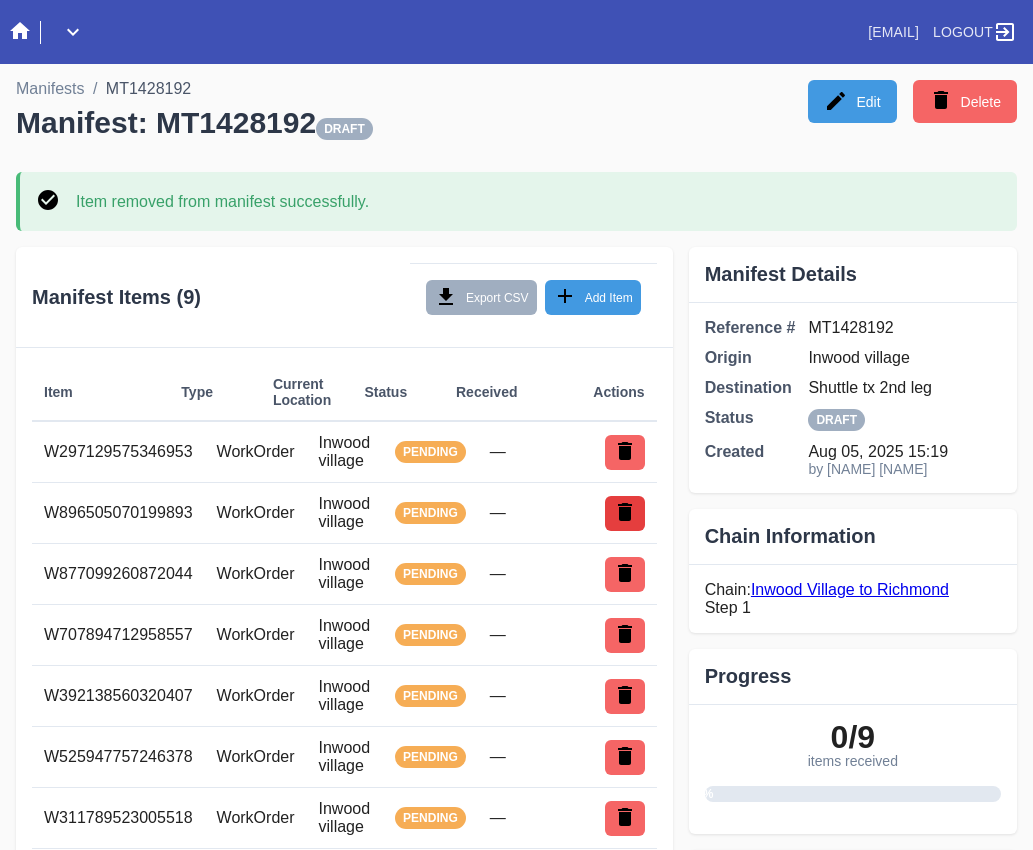 click 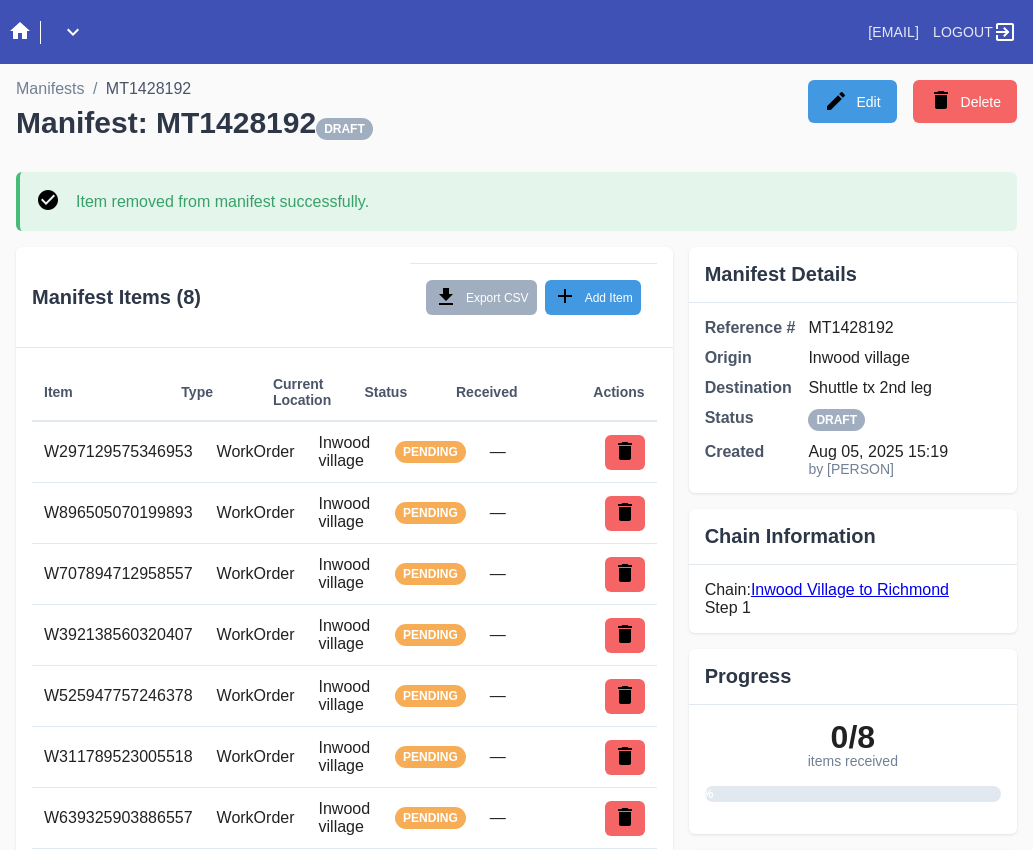 scroll, scrollTop: 0, scrollLeft: 0, axis: both 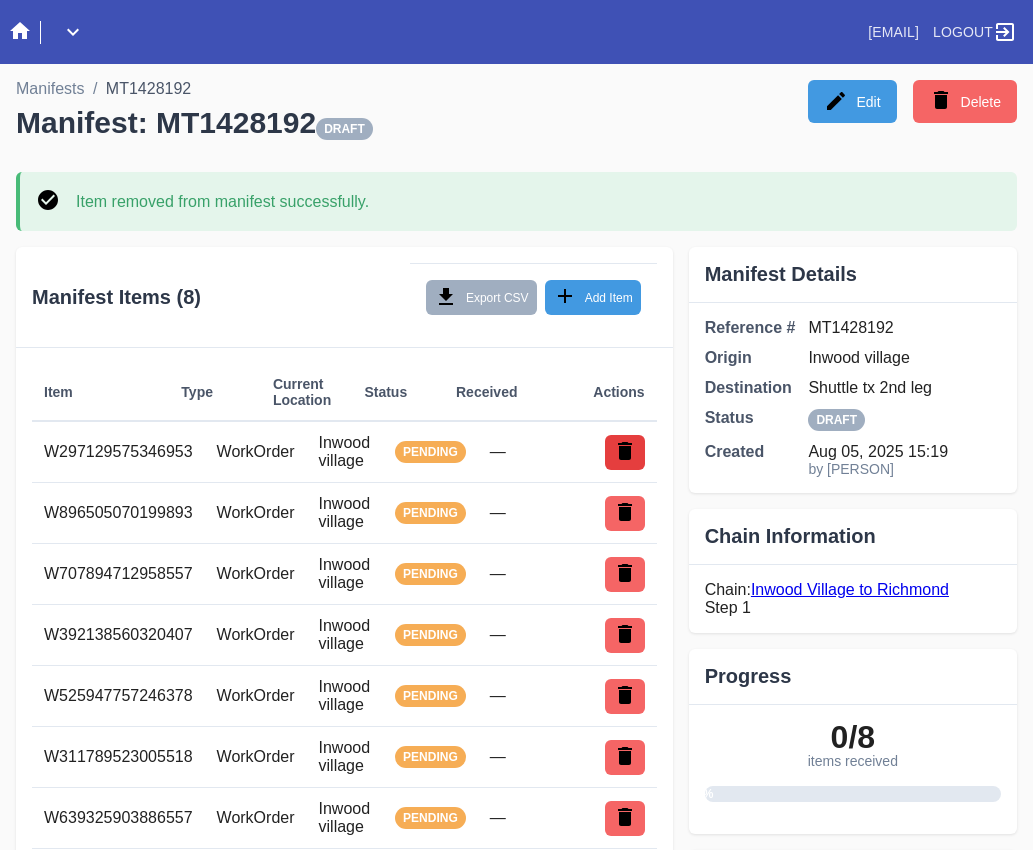 click 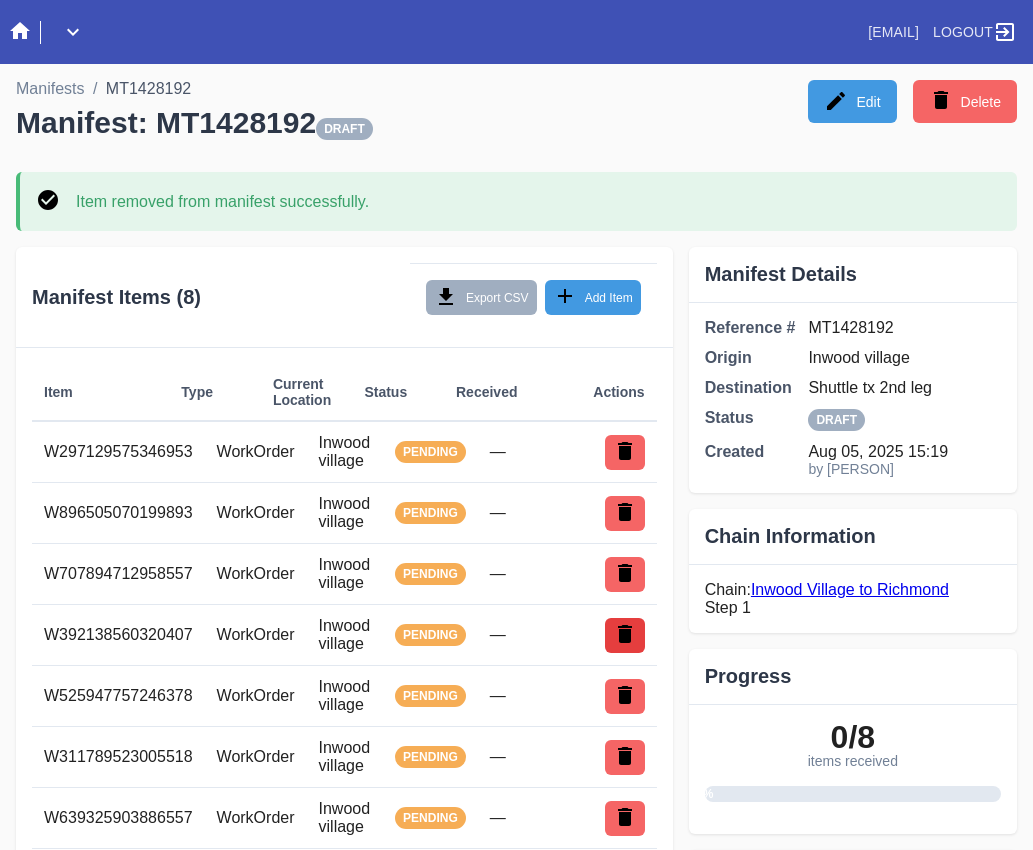click 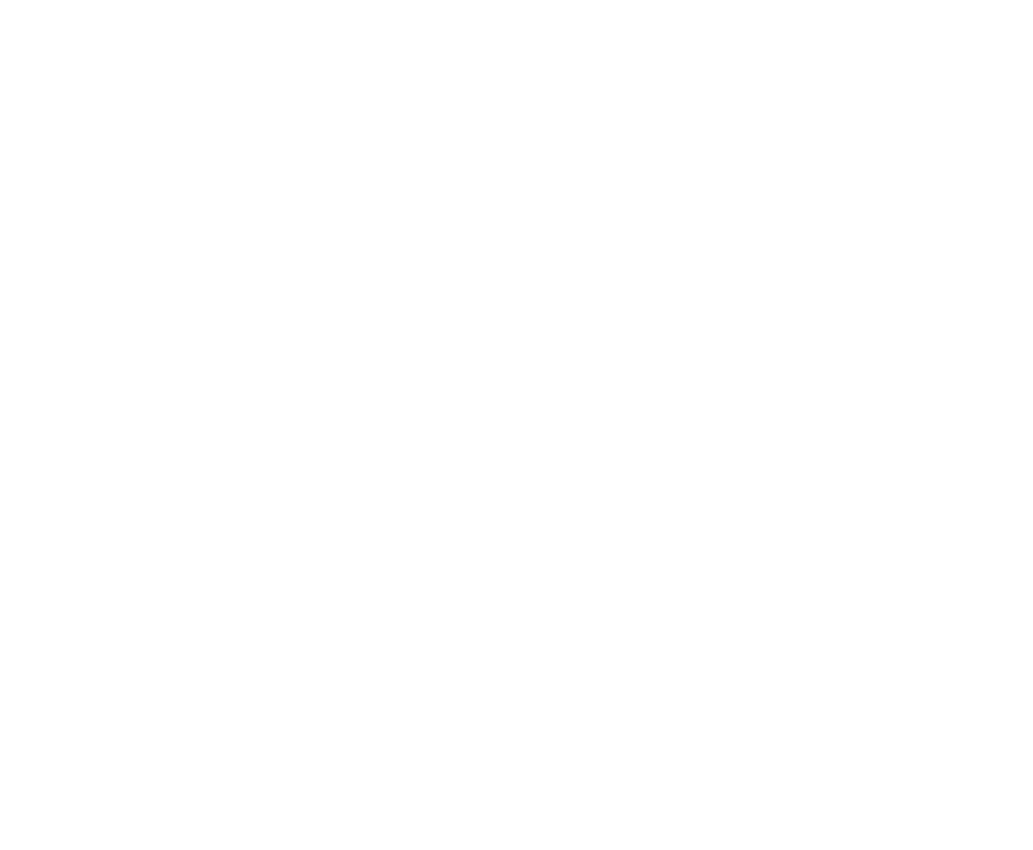 scroll, scrollTop: 0, scrollLeft: 0, axis: both 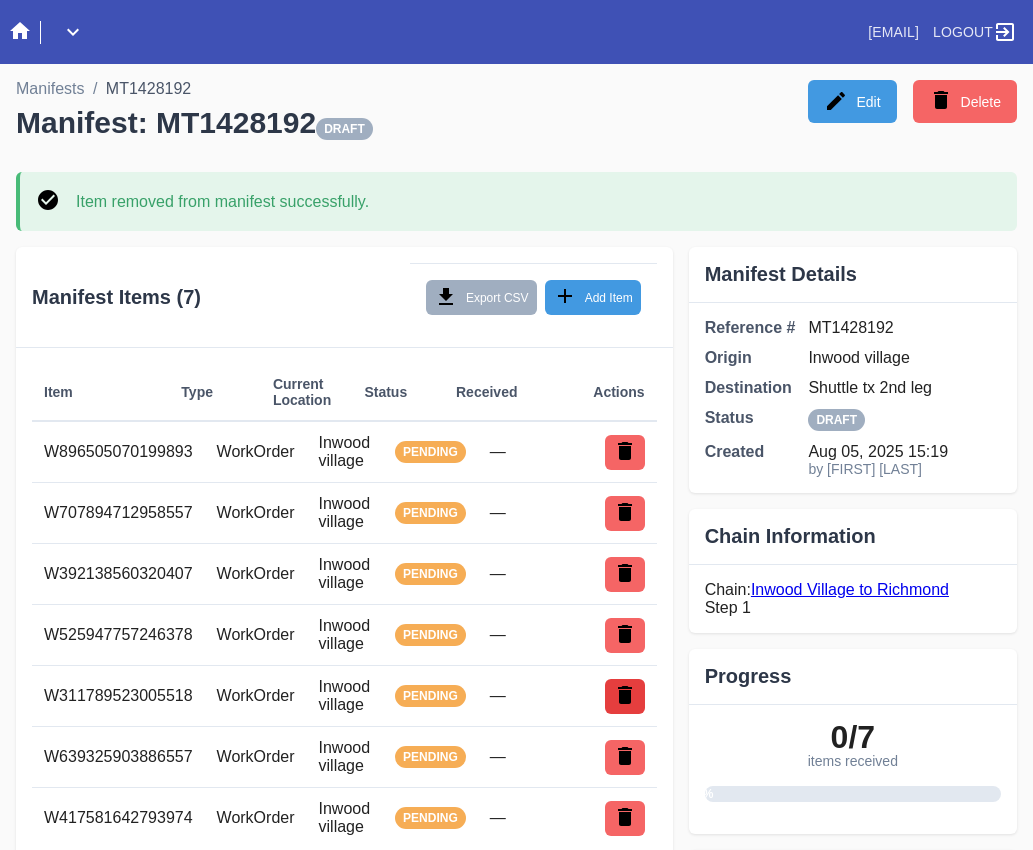 click at bounding box center [625, 696] 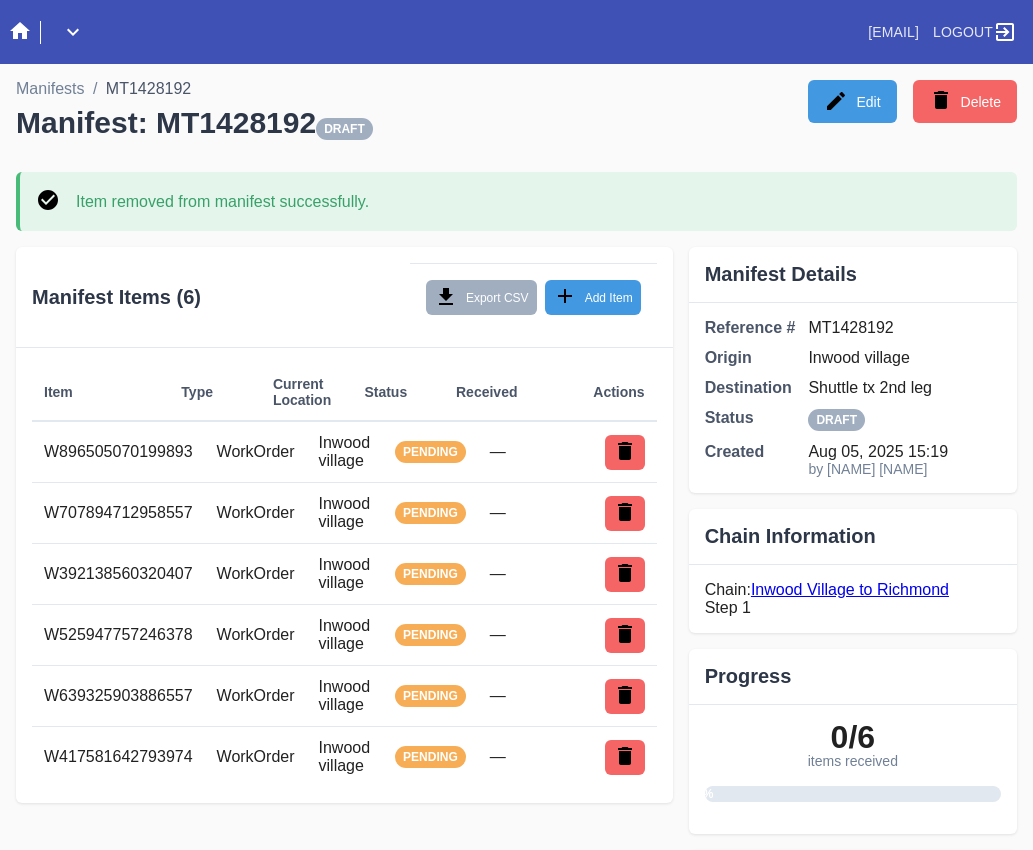 scroll, scrollTop: 0, scrollLeft: 0, axis: both 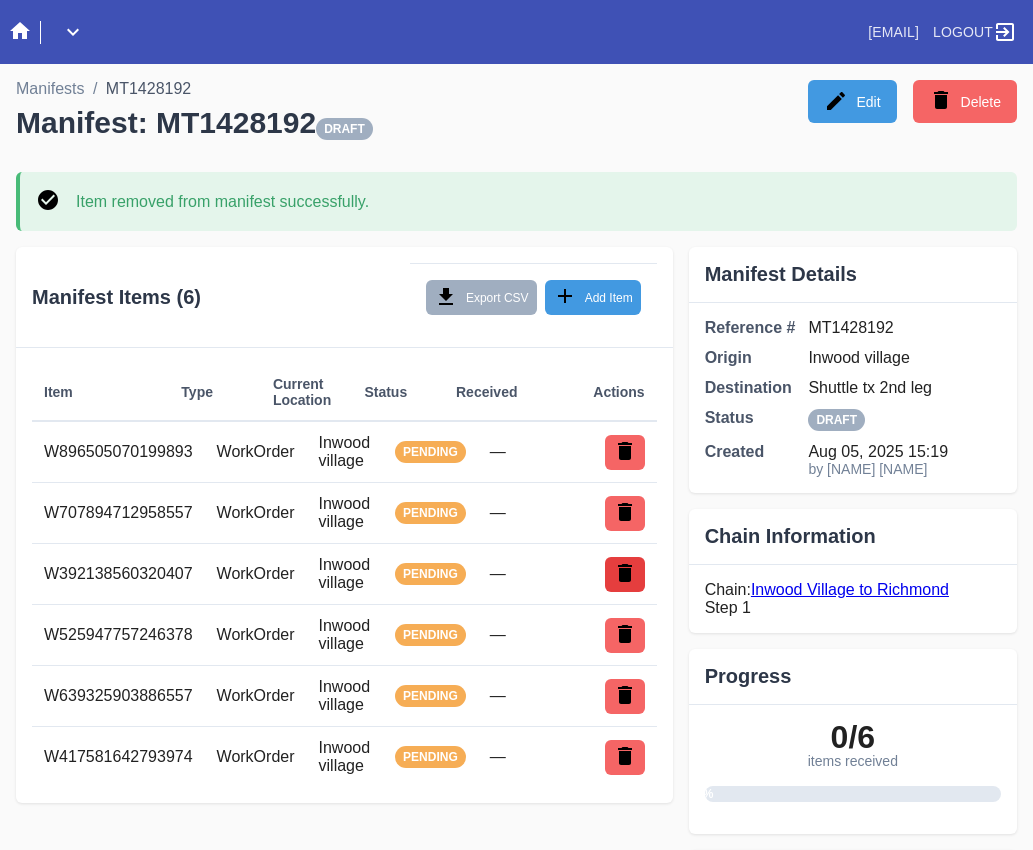 click 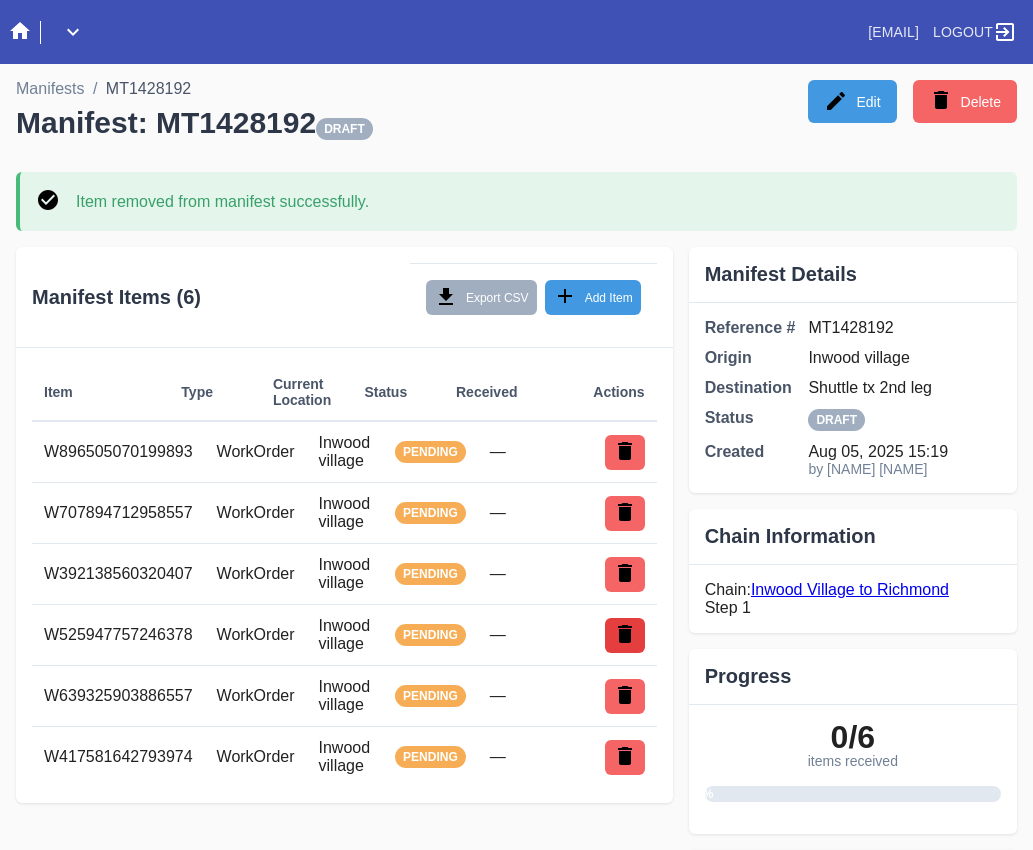 click 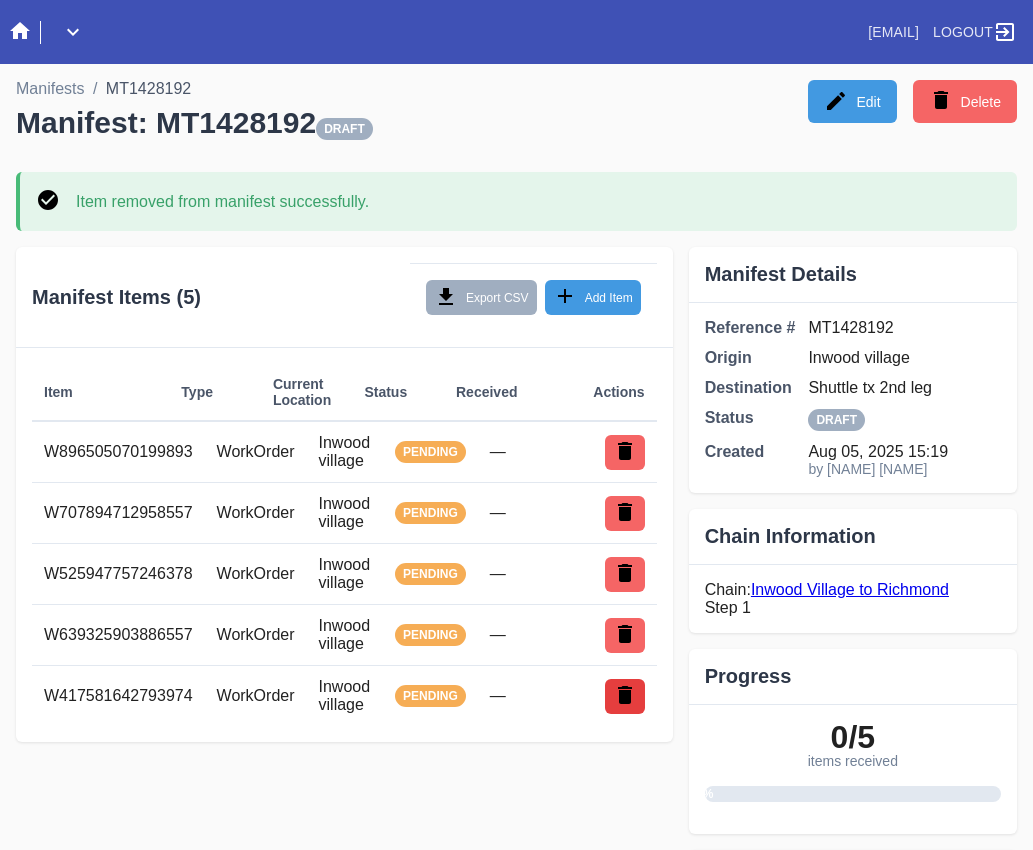 scroll, scrollTop: 0, scrollLeft: 0, axis: both 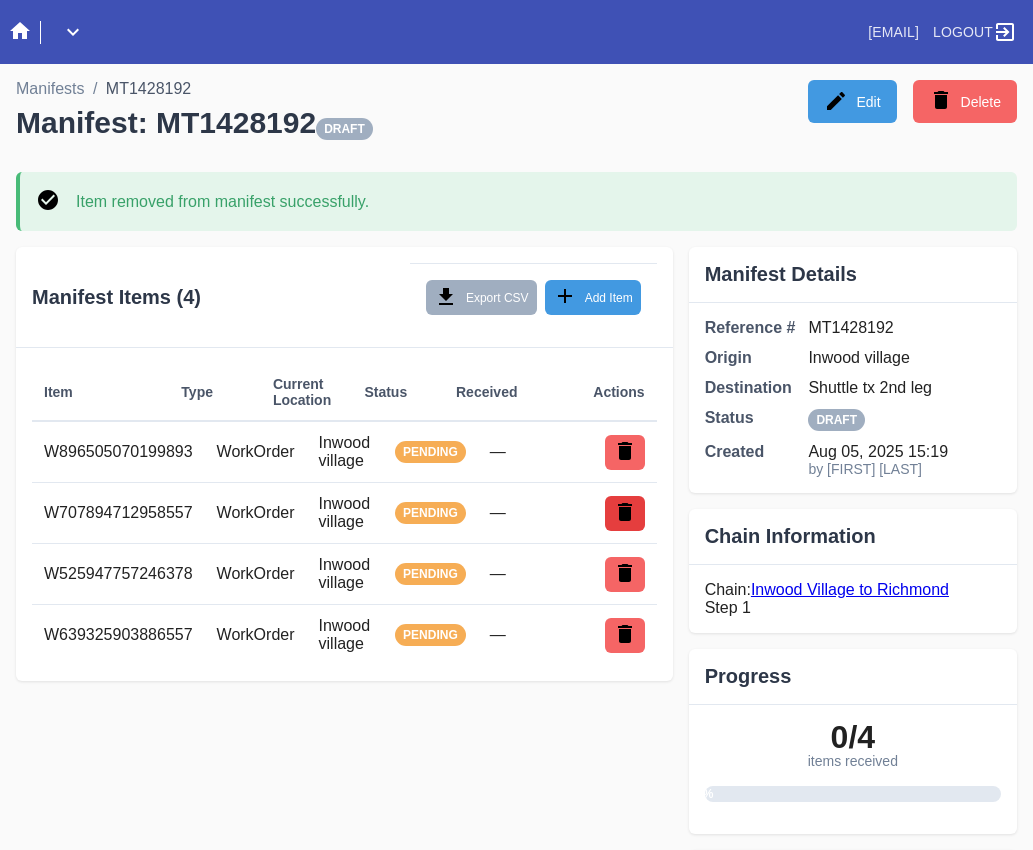 click 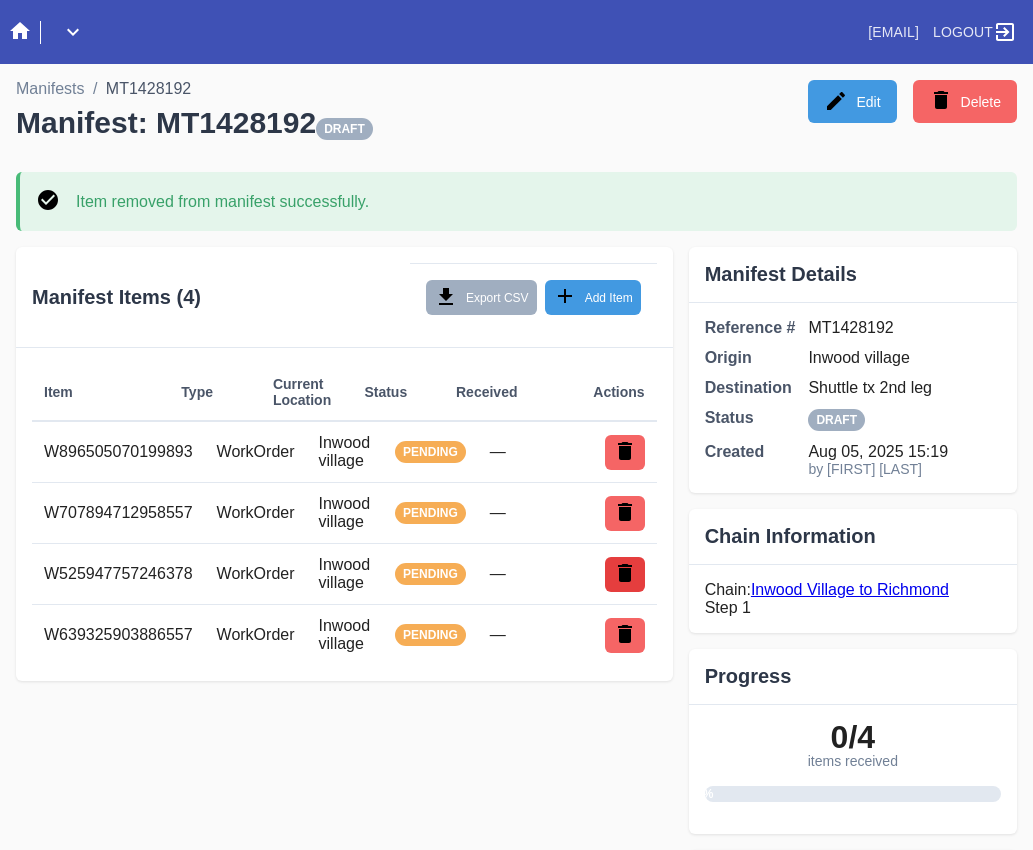 click 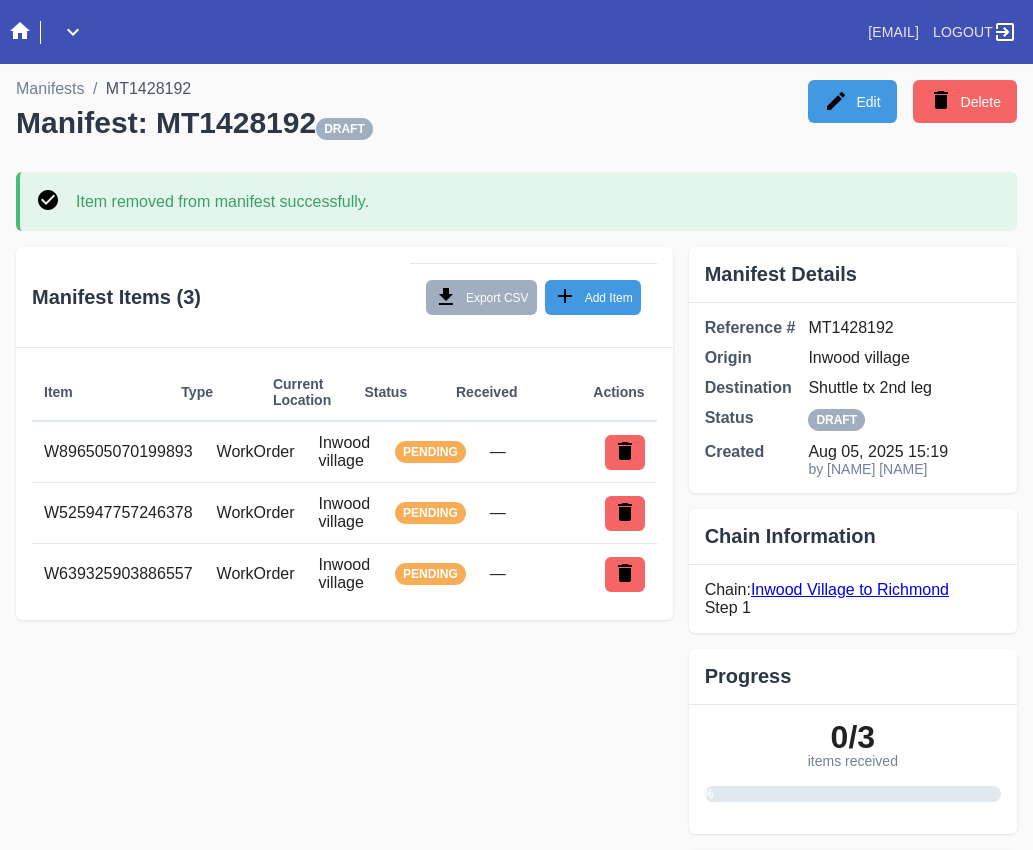 scroll, scrollTop: 0, scrollLeft: 0, axis: both 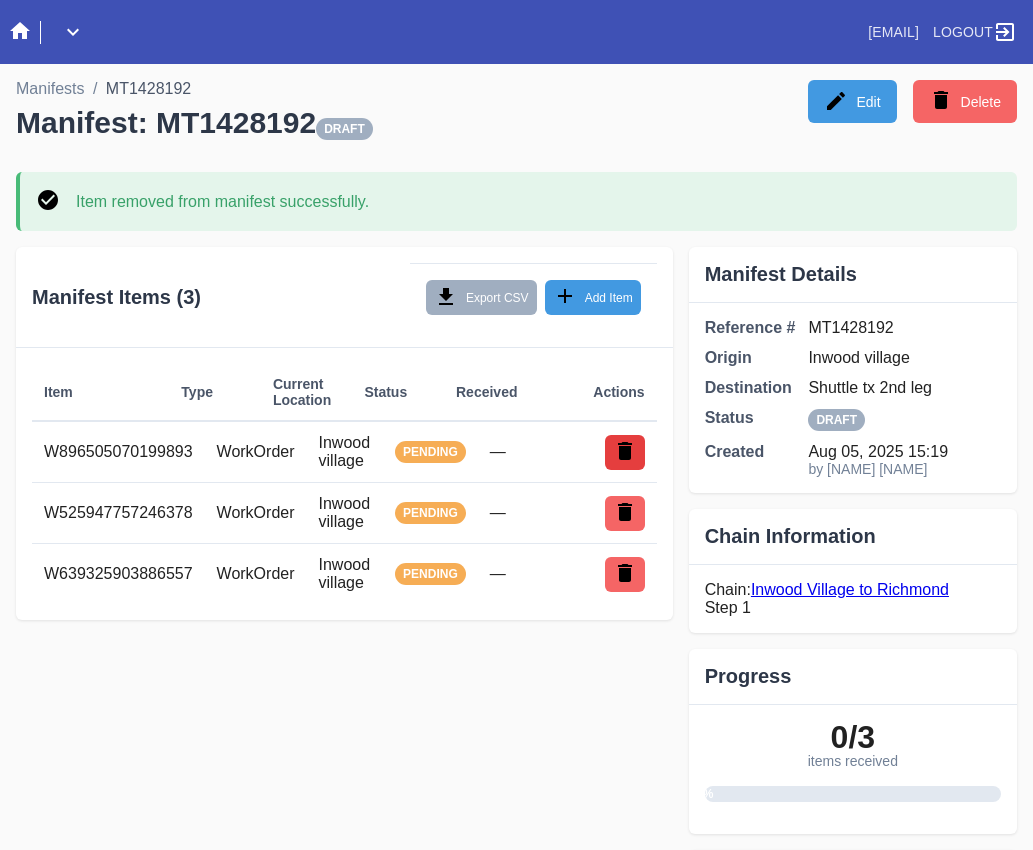 click 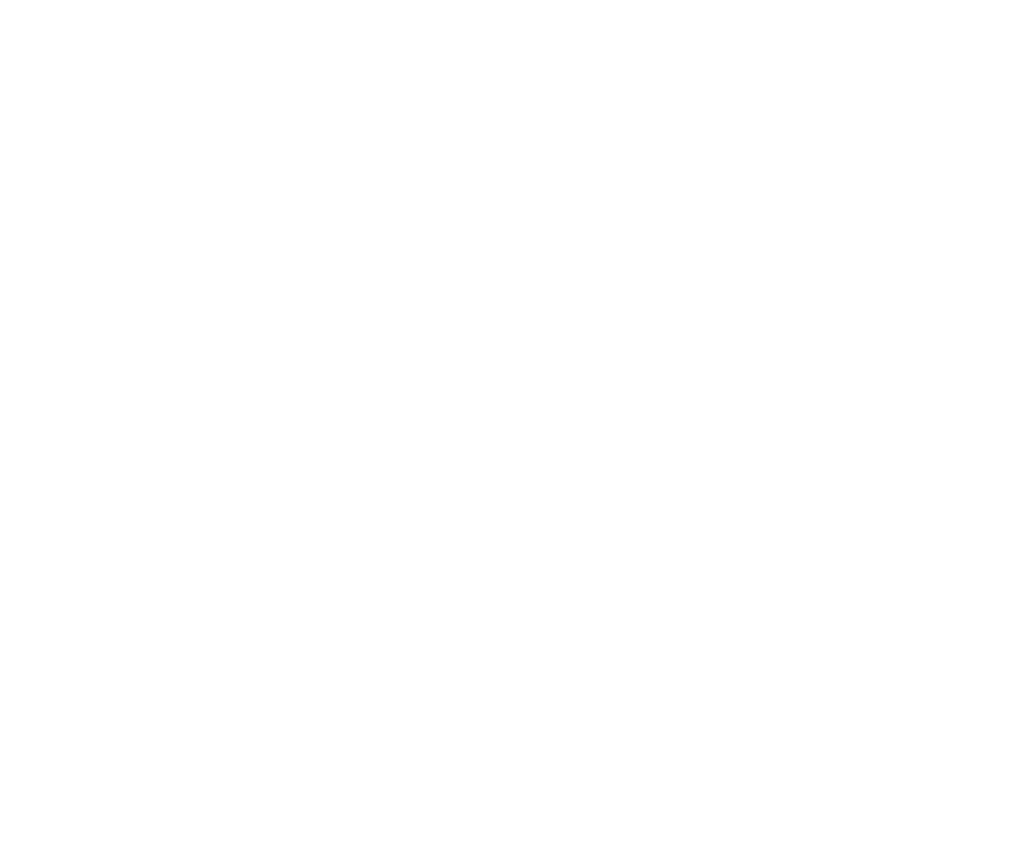 scroll, scrollTop: 0, scrollLeft: 0, axis: both 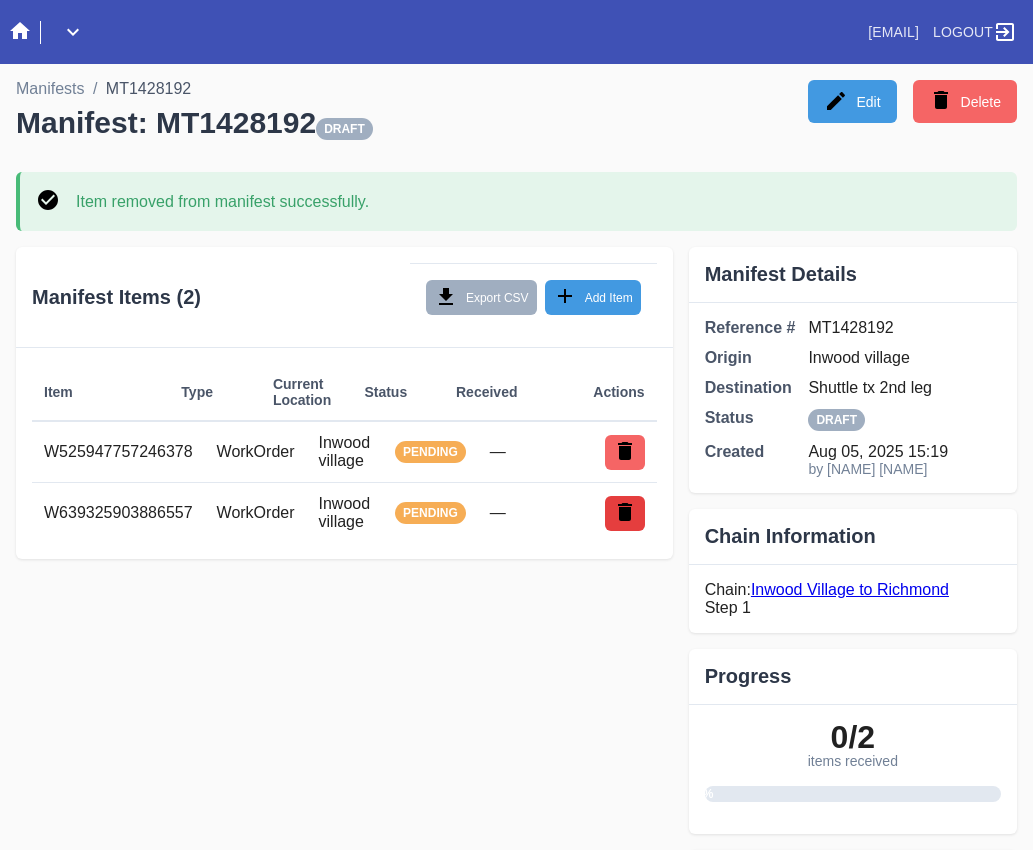 click 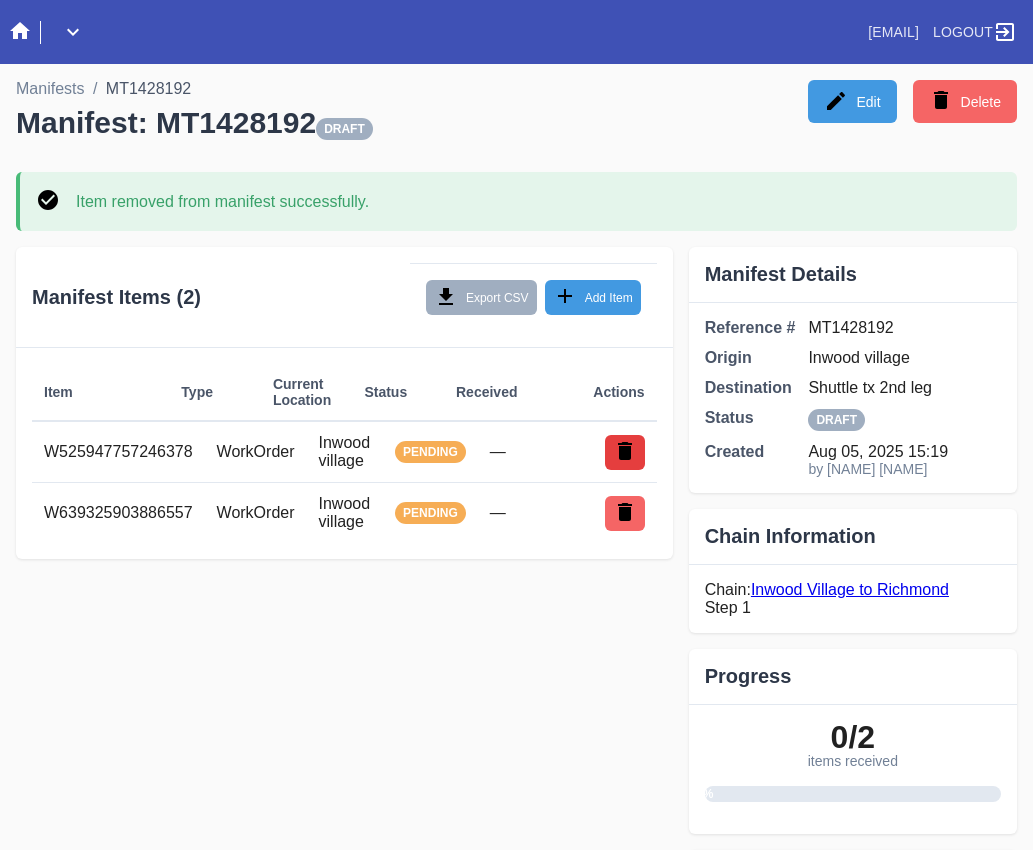 click 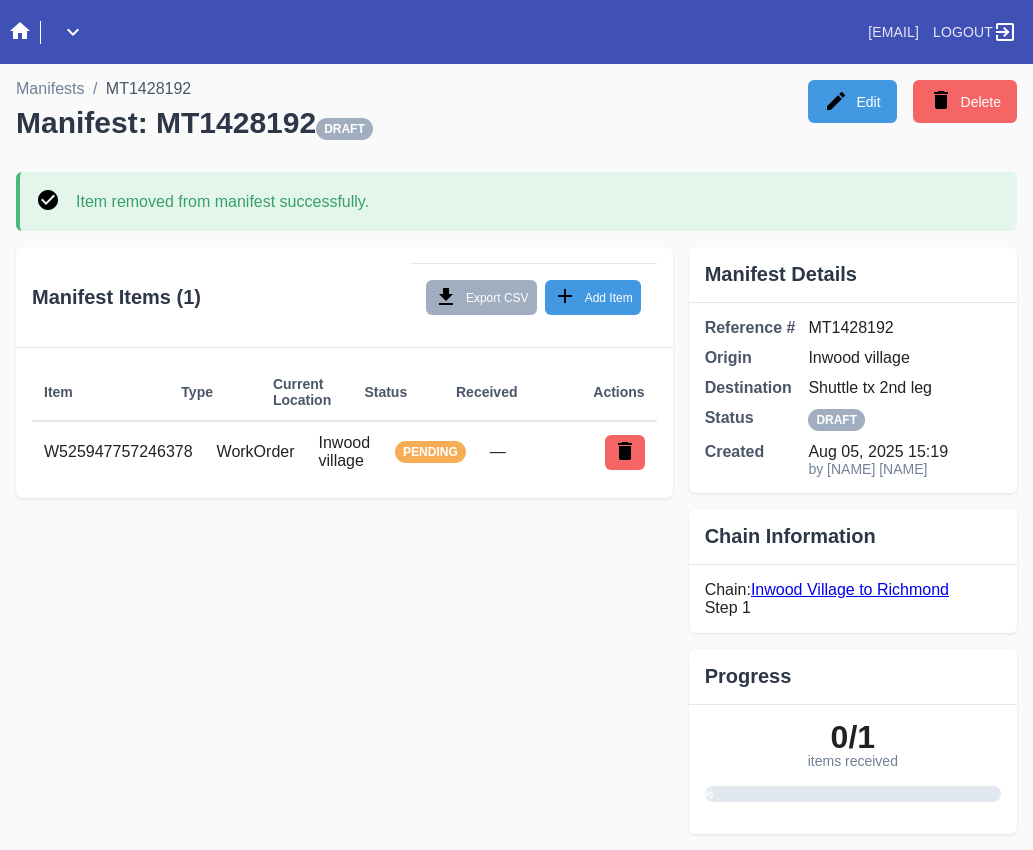 scroll, scrollTop: 0, scrollLeft: 0, axis: both 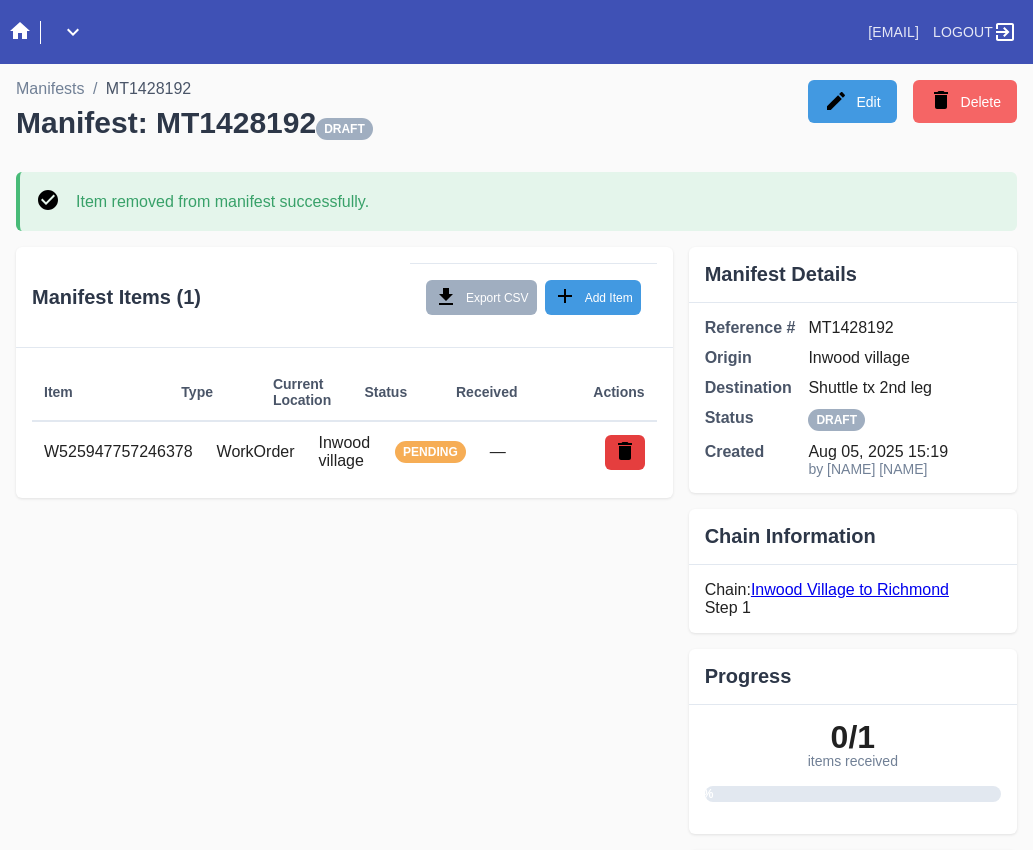 click 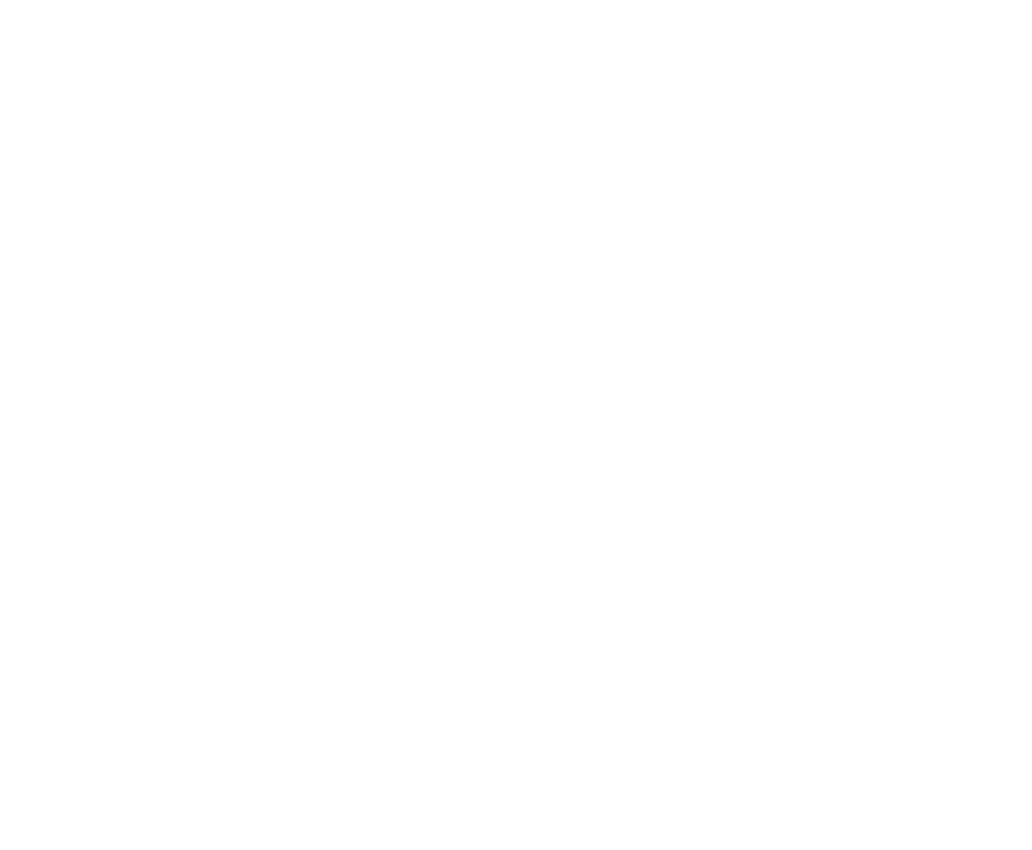 scroll, scrollTop: 0, scrollLeft: 0, axis: both 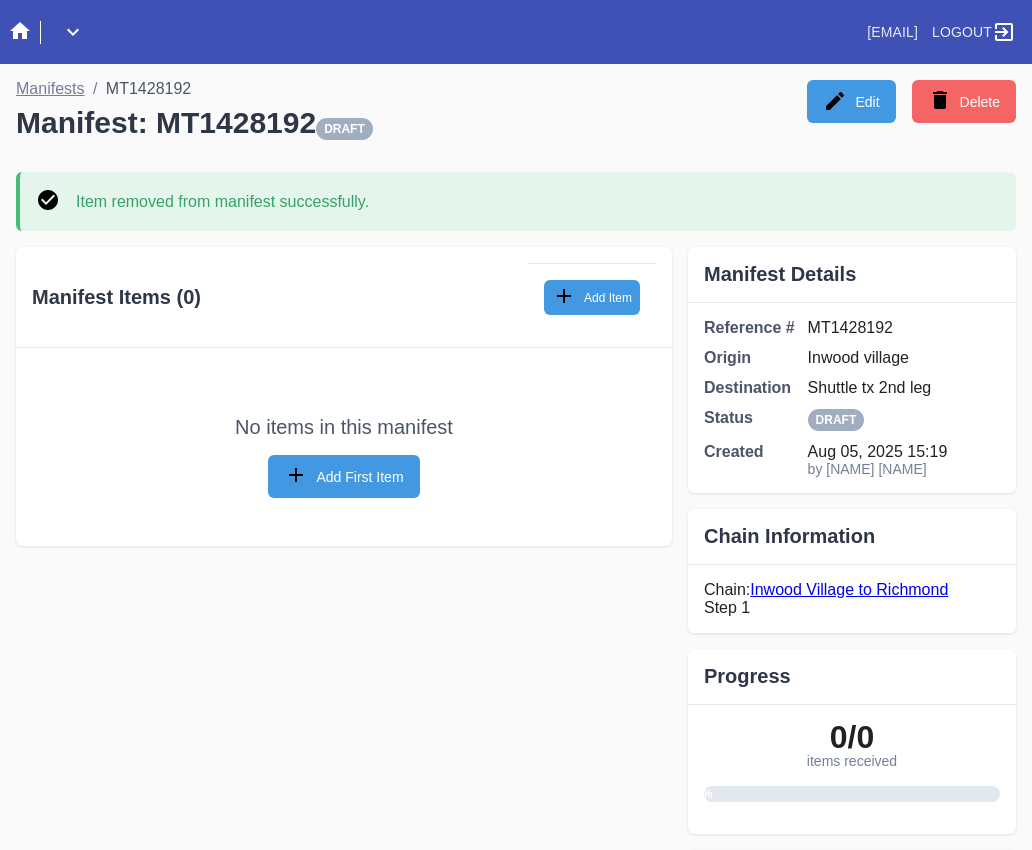 click on "Manifests" at bounding box center (50, 88) 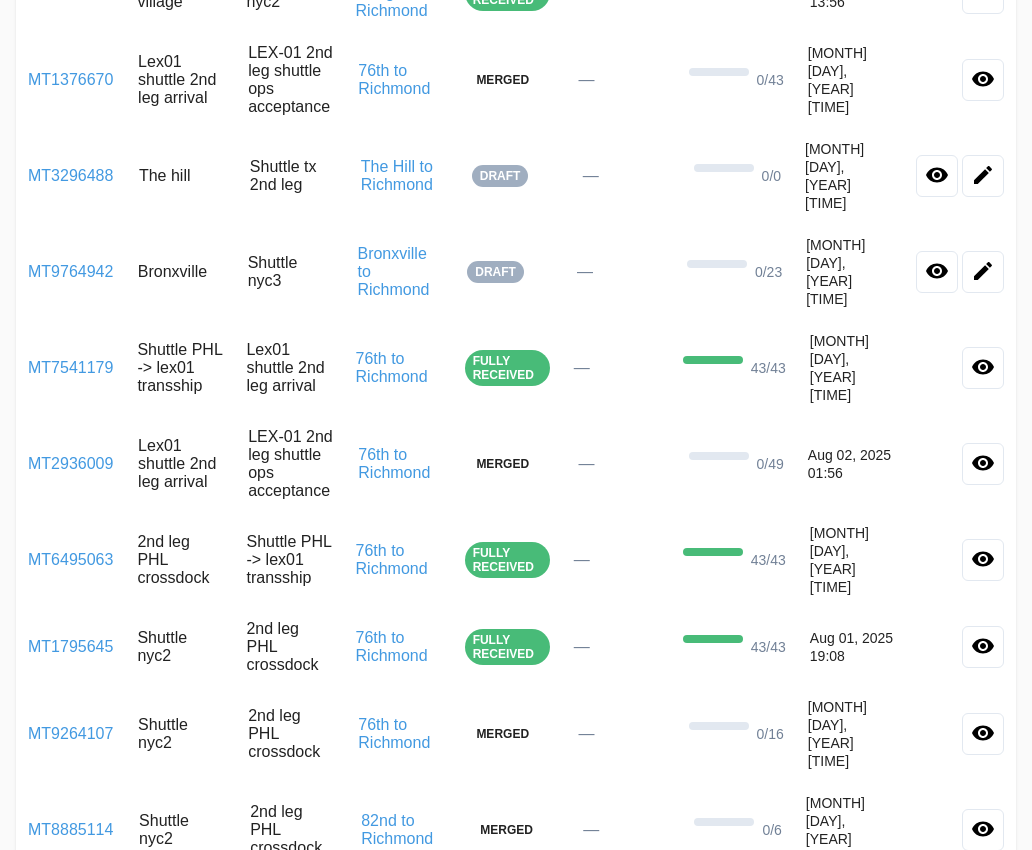 scroll, scrollTop: 2929, scrollLeft: 0, axis: vertical 